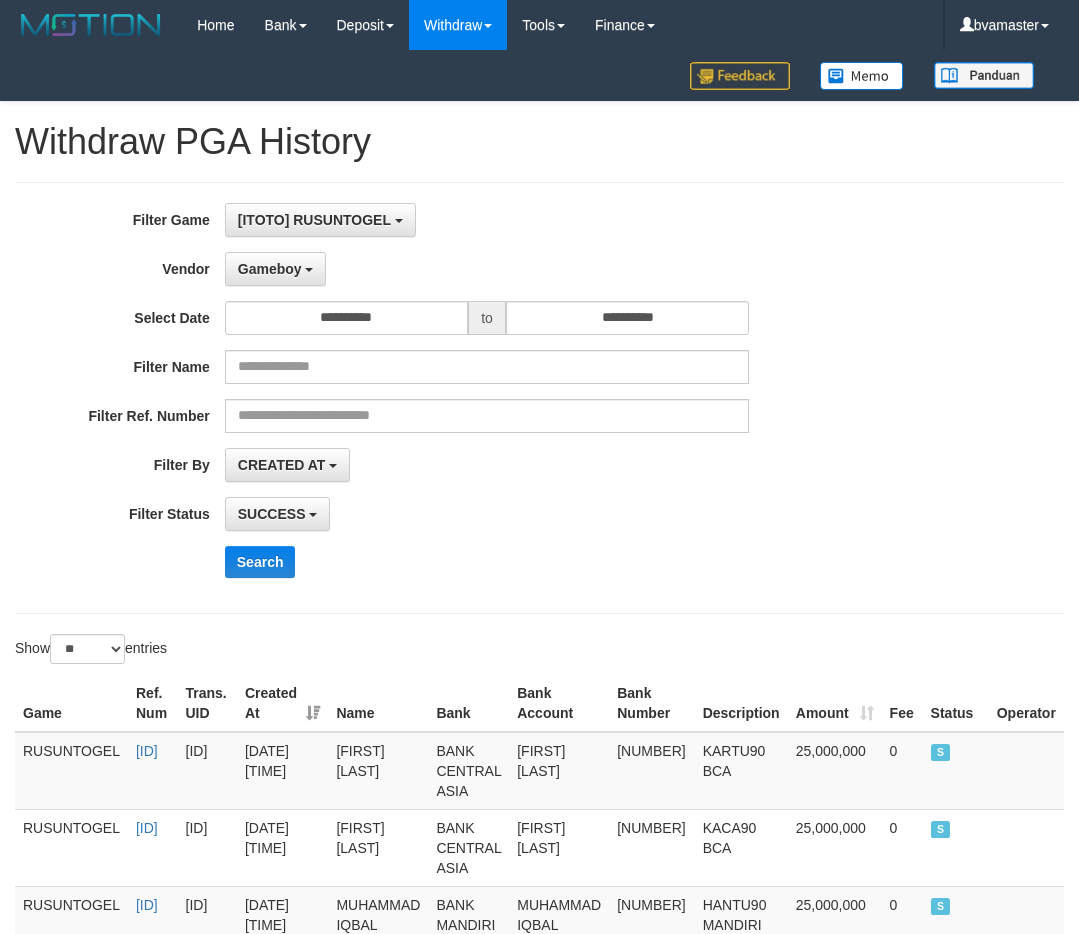 select on "**********" 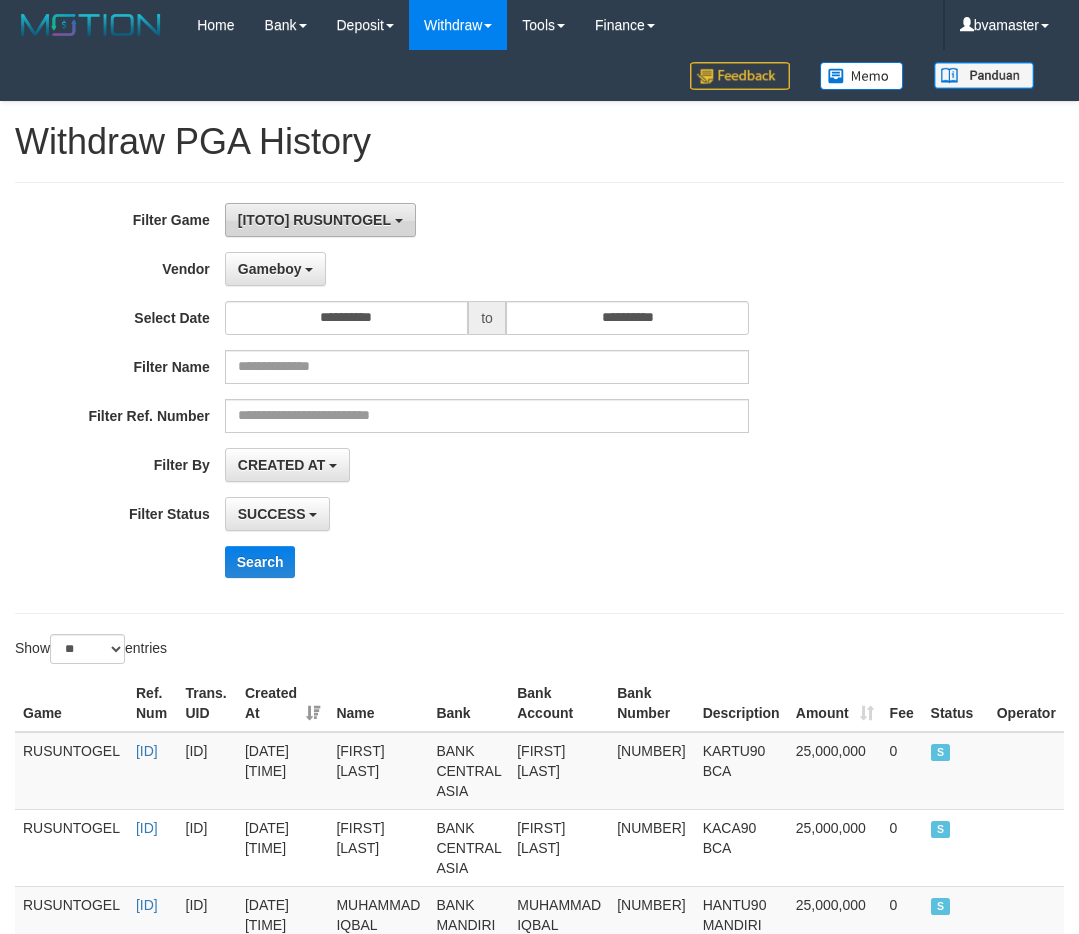 scroll, scrollTop: 0, scrollLeft: 0, axis: both 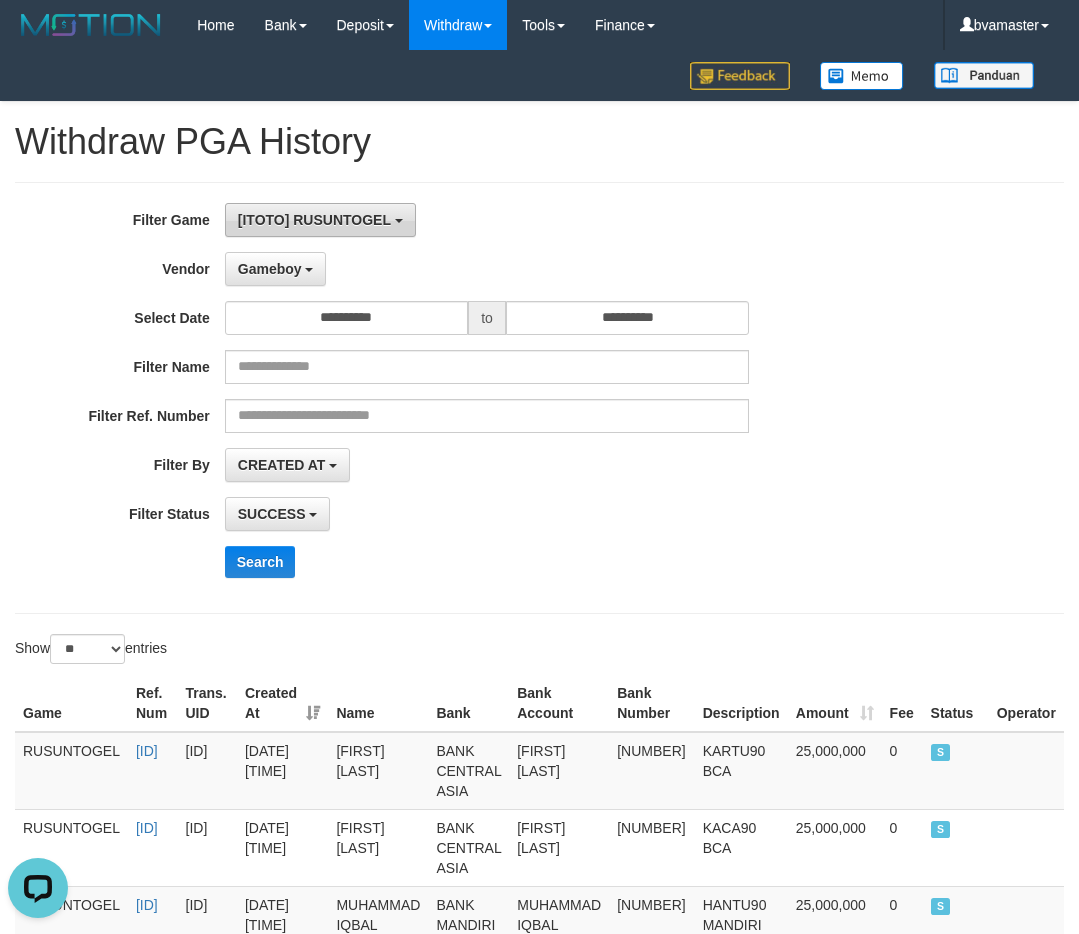 click on "[ITOTO] RUSUNTOGEL" at bounding box center (314, 220) 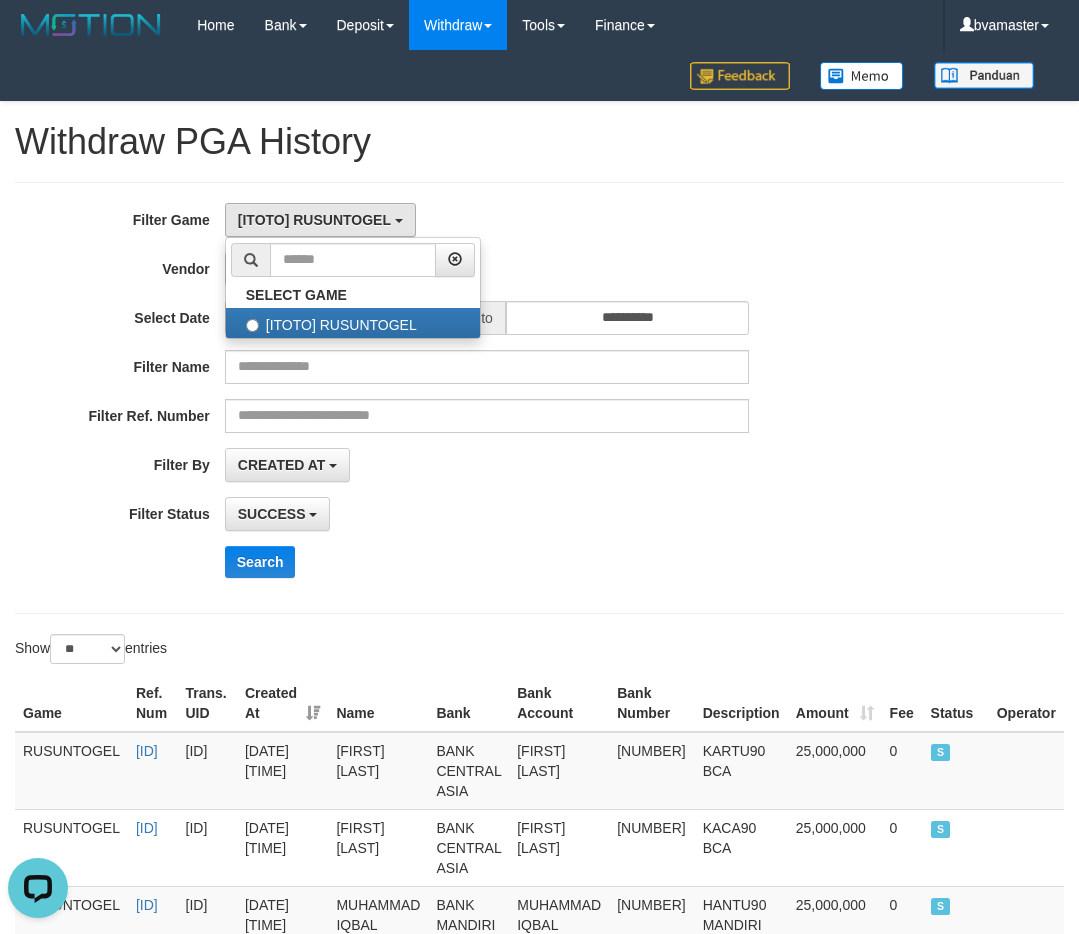 click on "**********" at bounding box center [539, 398] 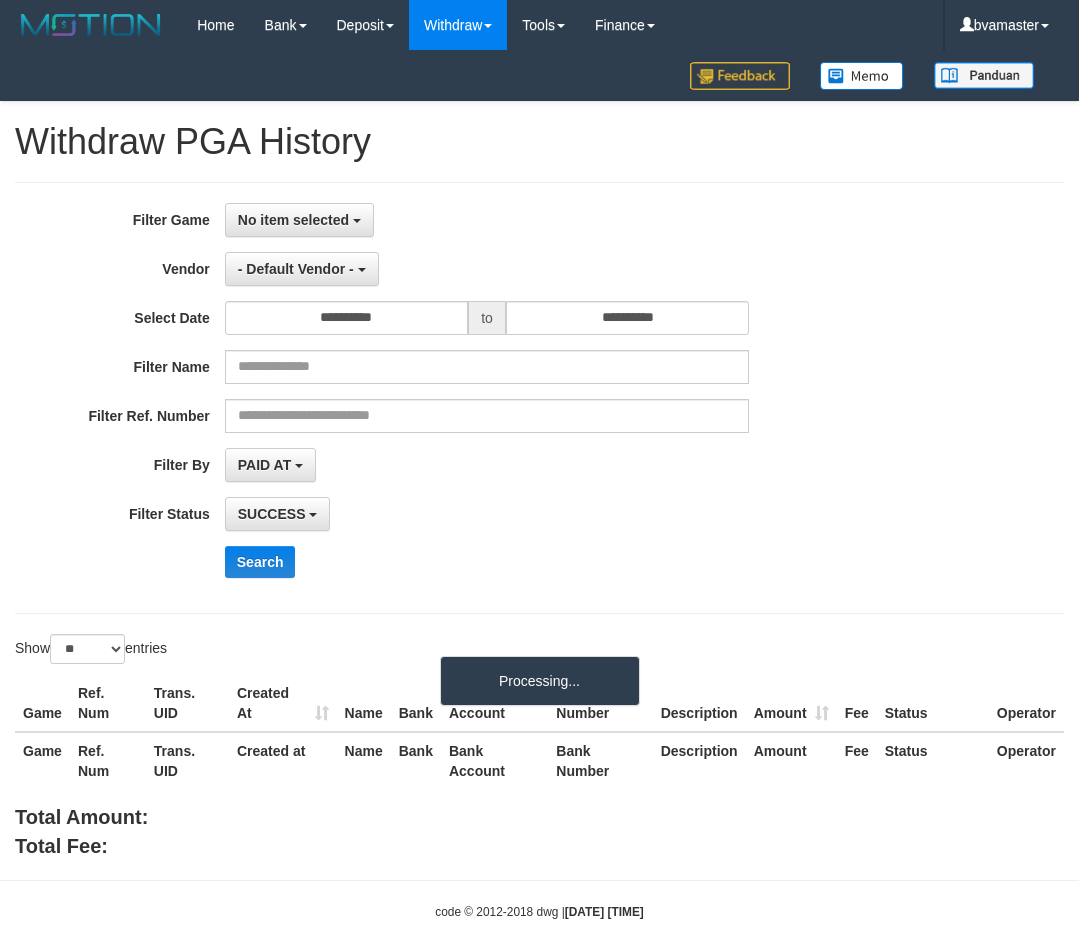 select 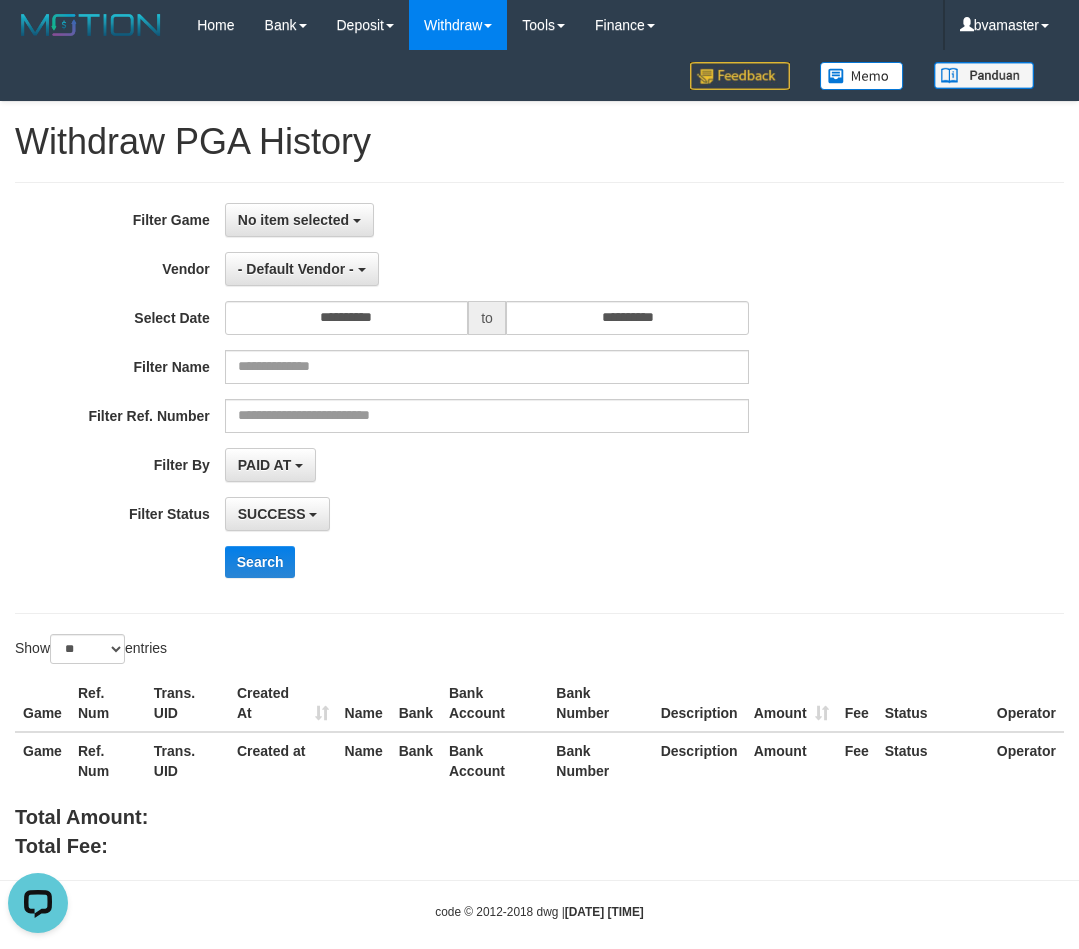 scroll, scrollTop: 0, scrollLeft: 0, axis: both 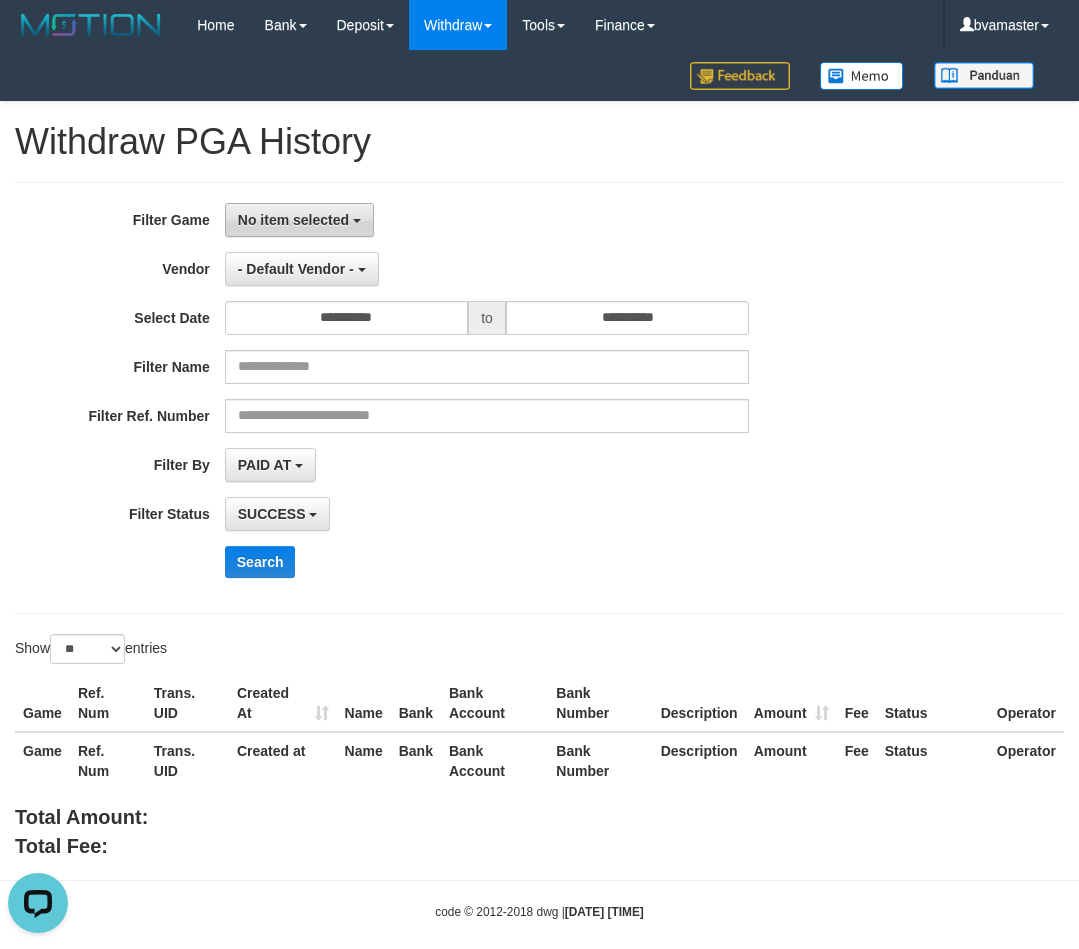 click on "No item selected" at bounding box center (293, 220) 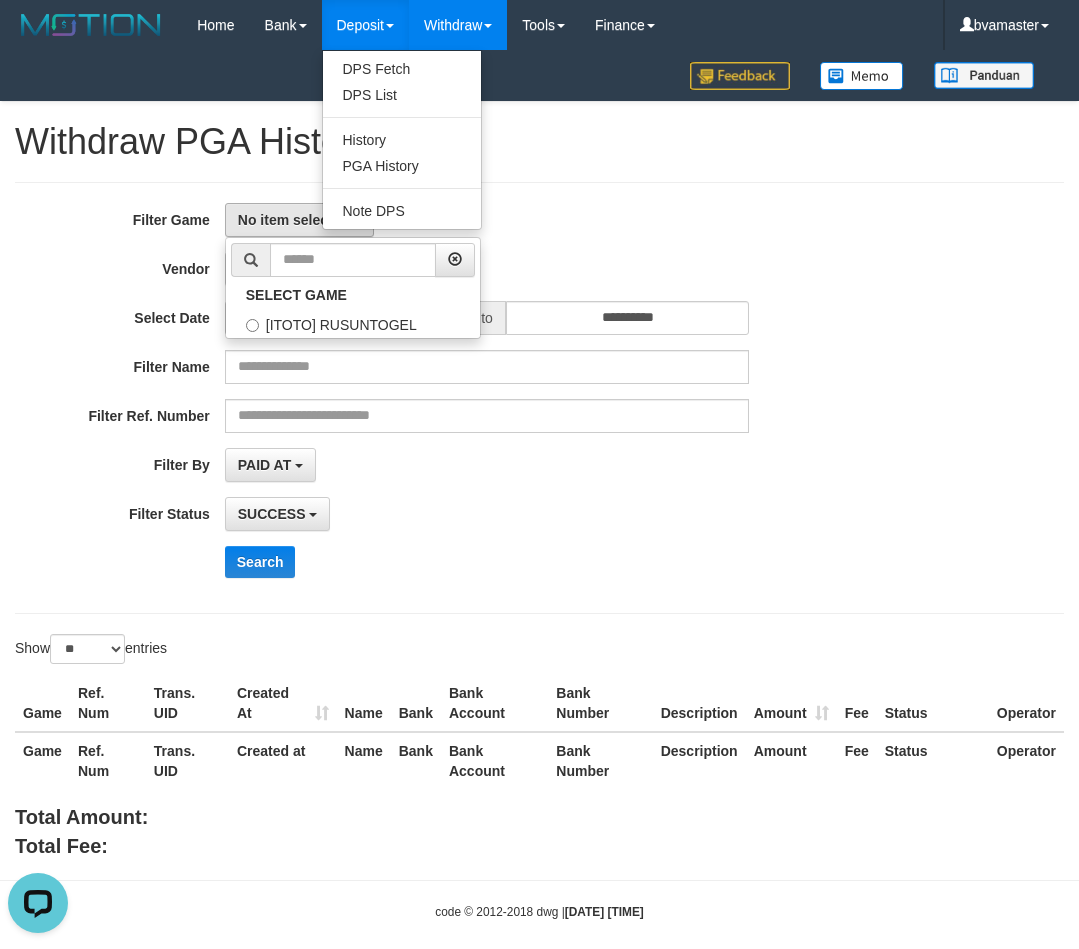 drag, startPoint x: 325, startPoint y: 5, endPoint x: 333, endPoint y: 15, distance: 12.806249 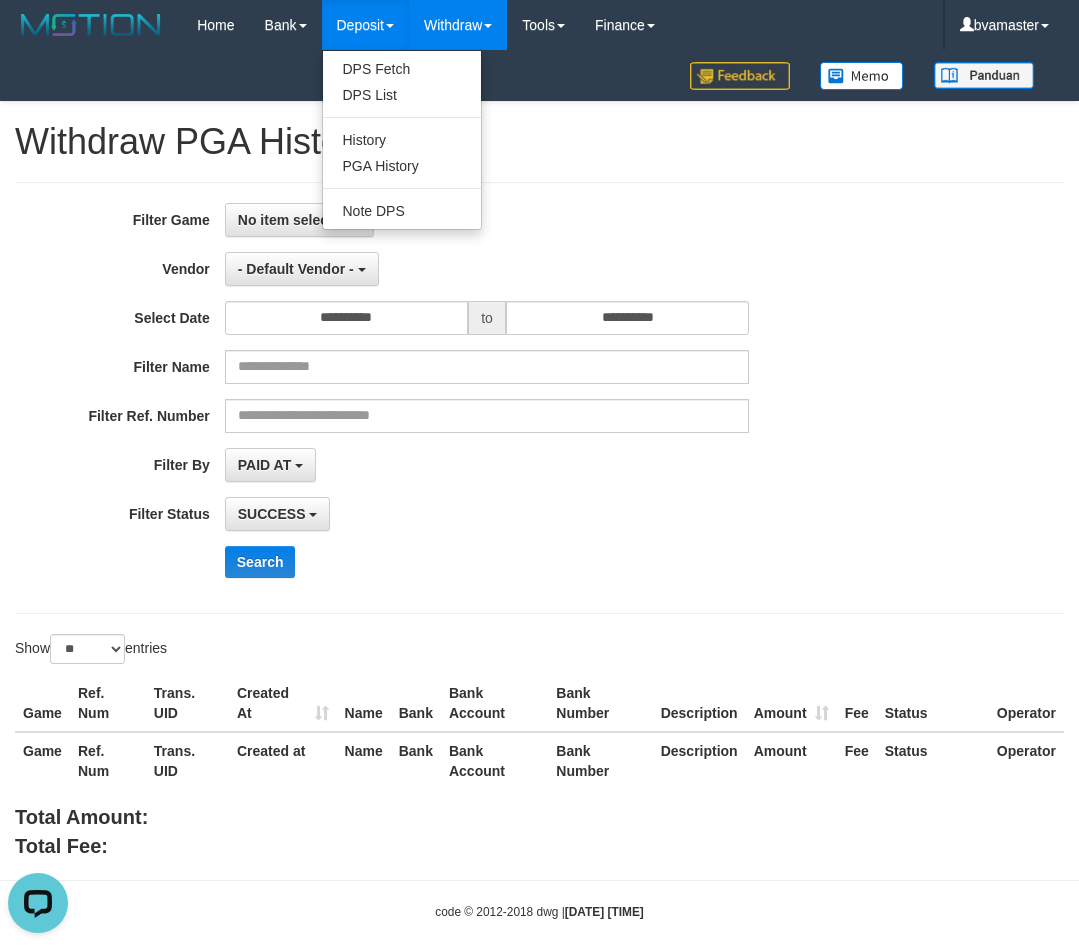 click on "Deposit" at bounding box center [365, 25] 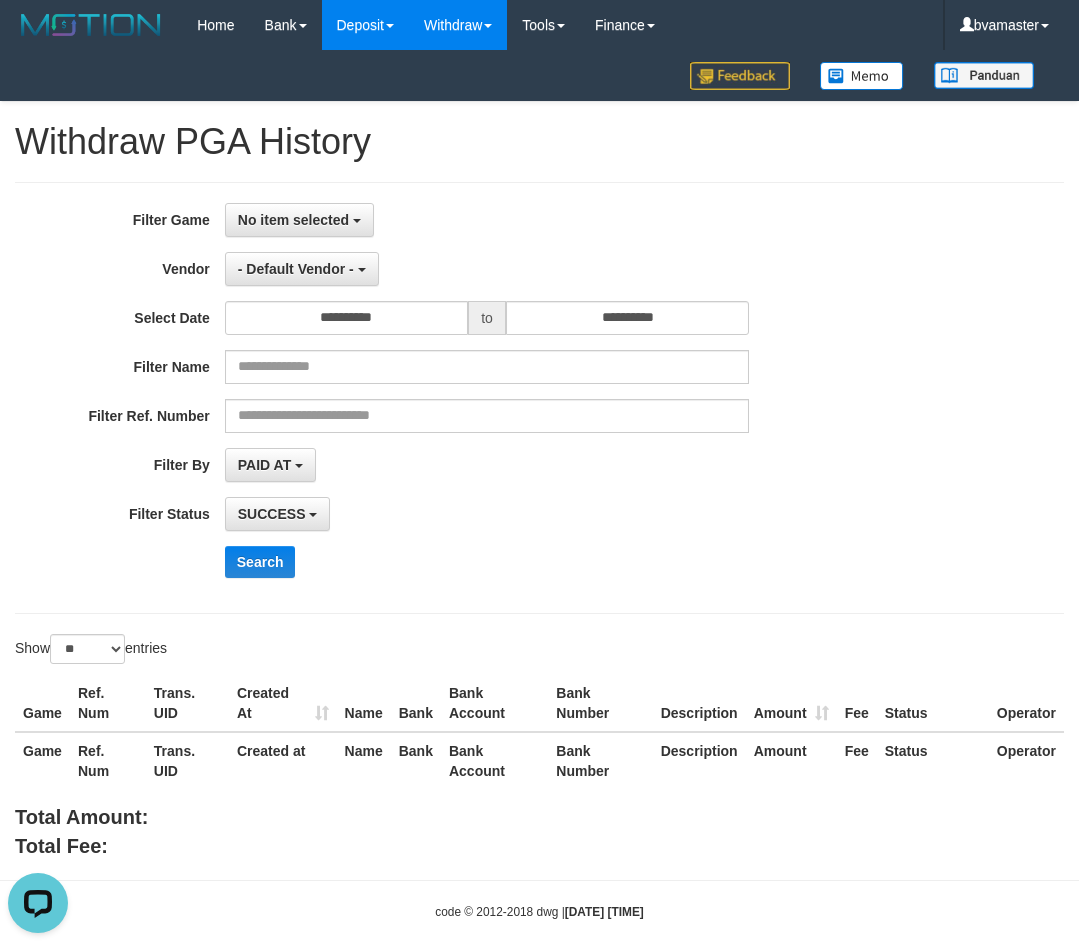 click on "Deposit" at bounding box center [365, 25] 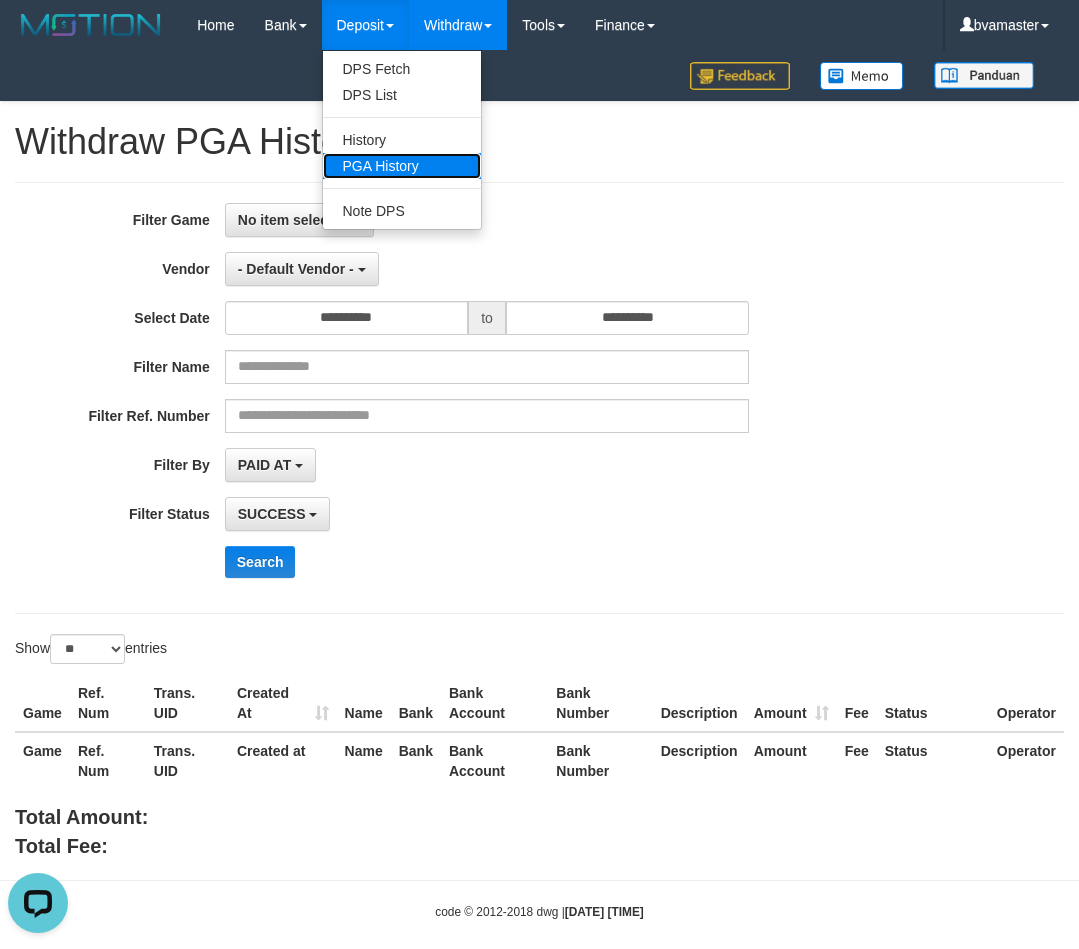 click on "PGA History" at bounding box center [402, 166] 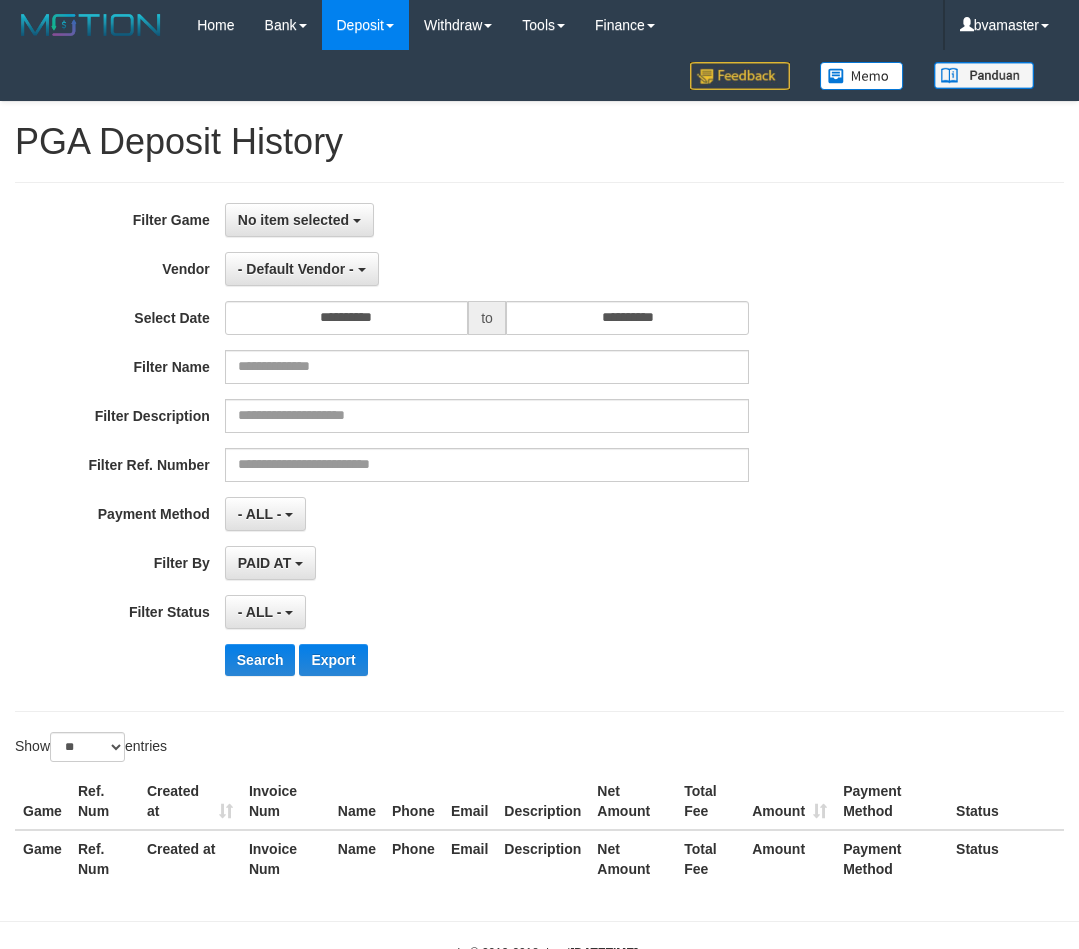 select 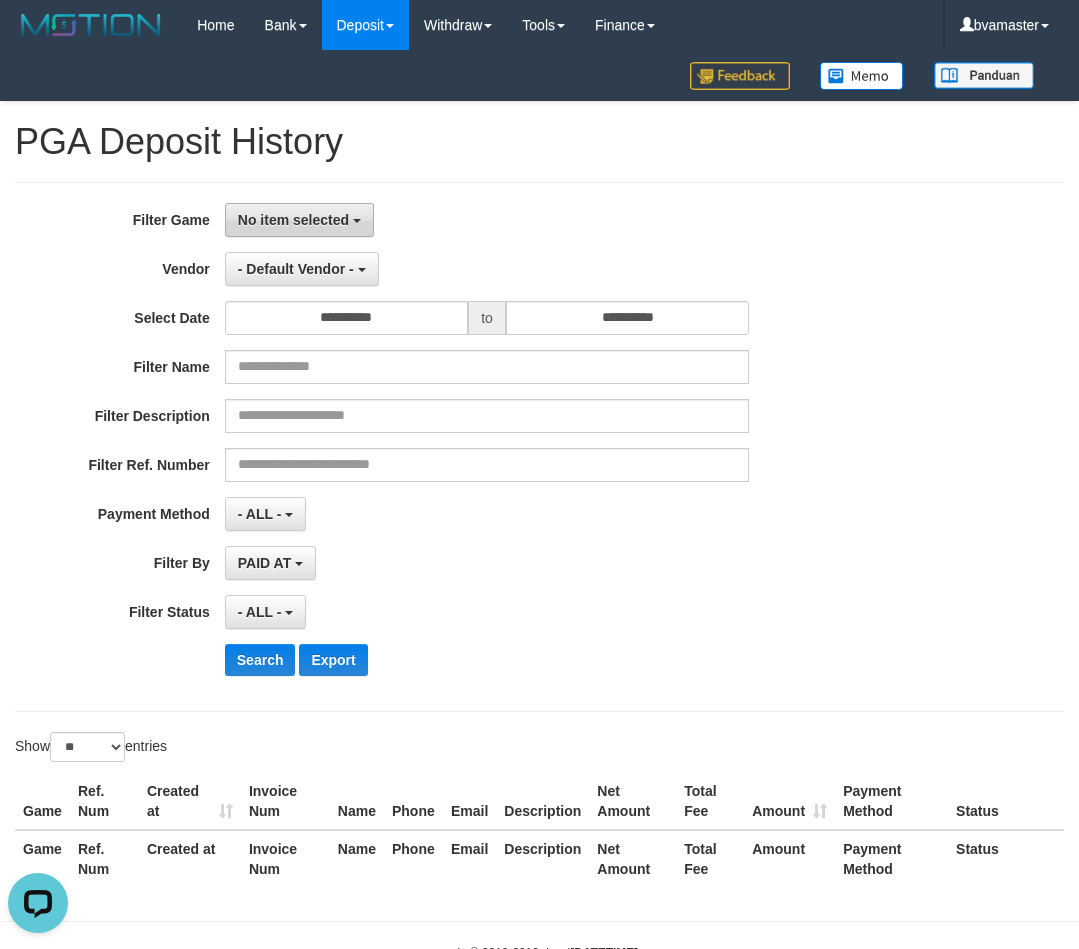 scroll, scrollTop: 0, scrollLeft: 0, axis: both 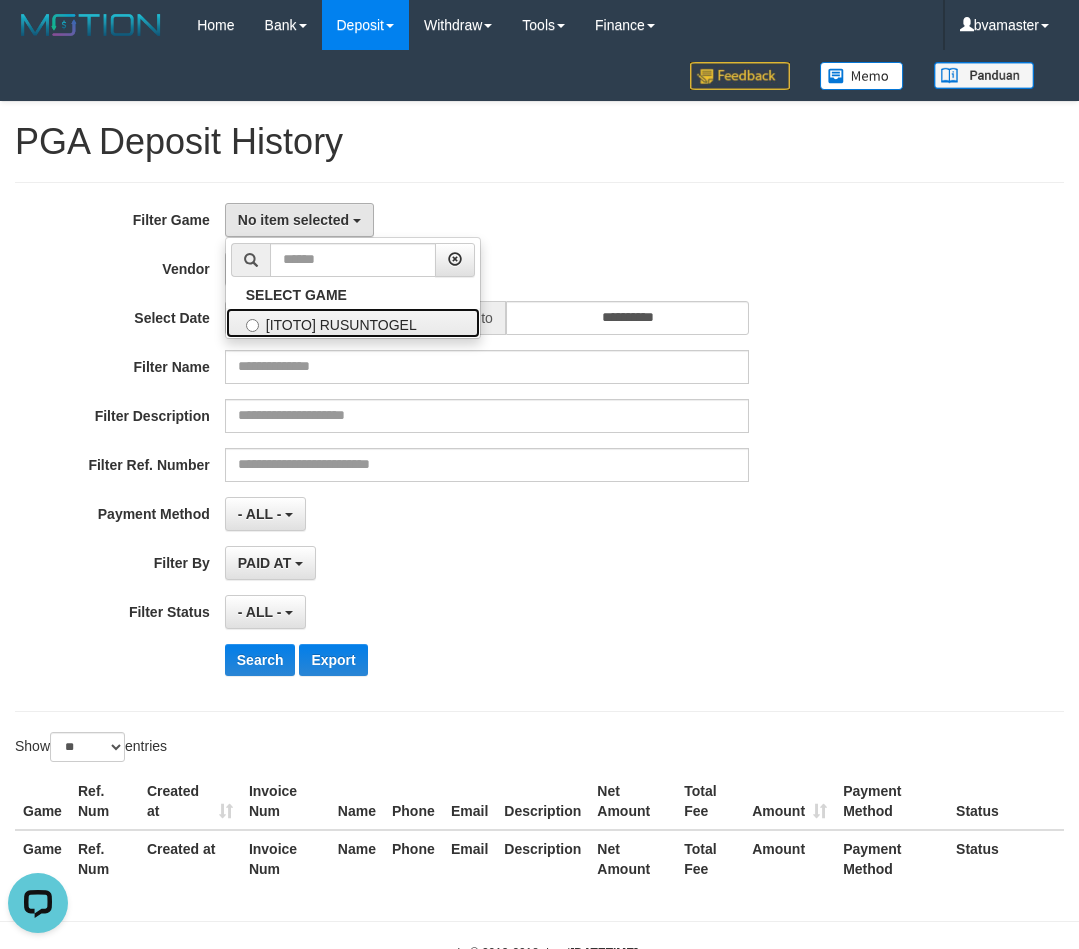 click on "[ITOTO] RUSUNTOGEL" at bounding box center (353, 323) 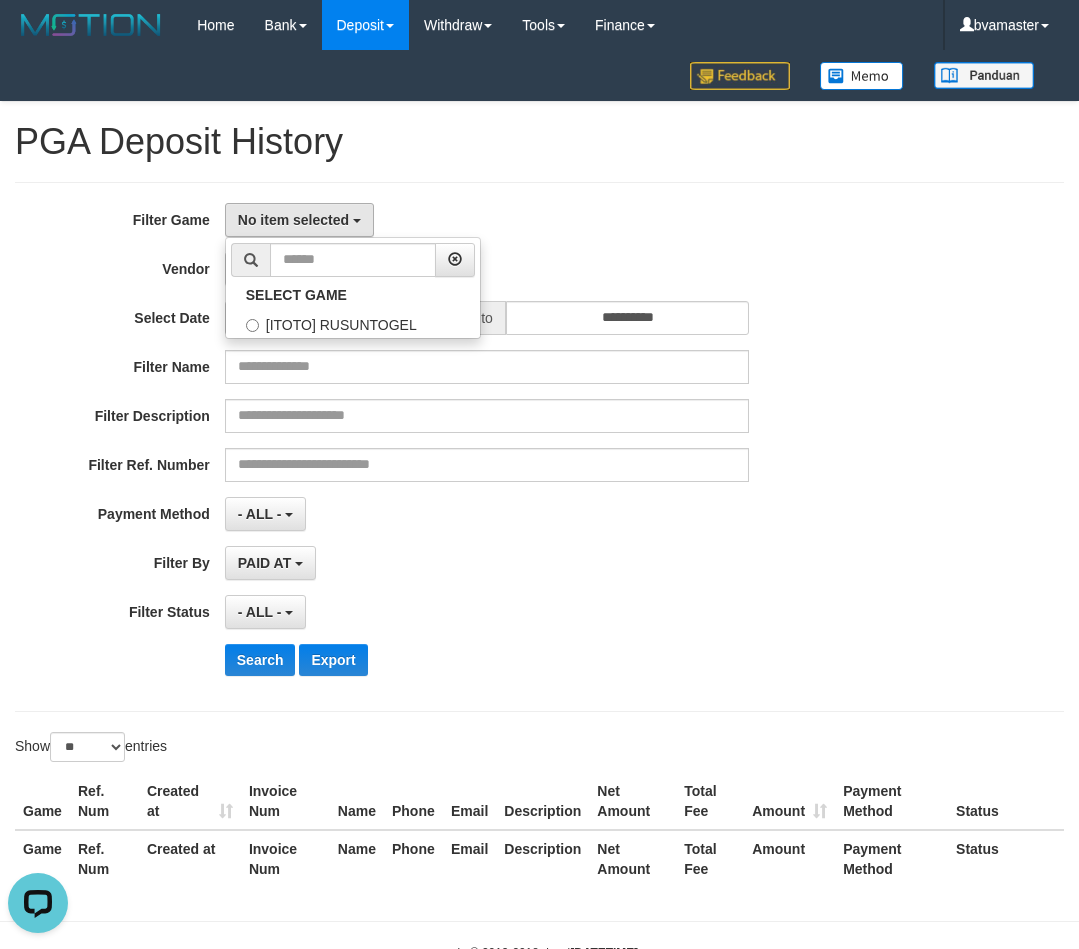 select on "****" 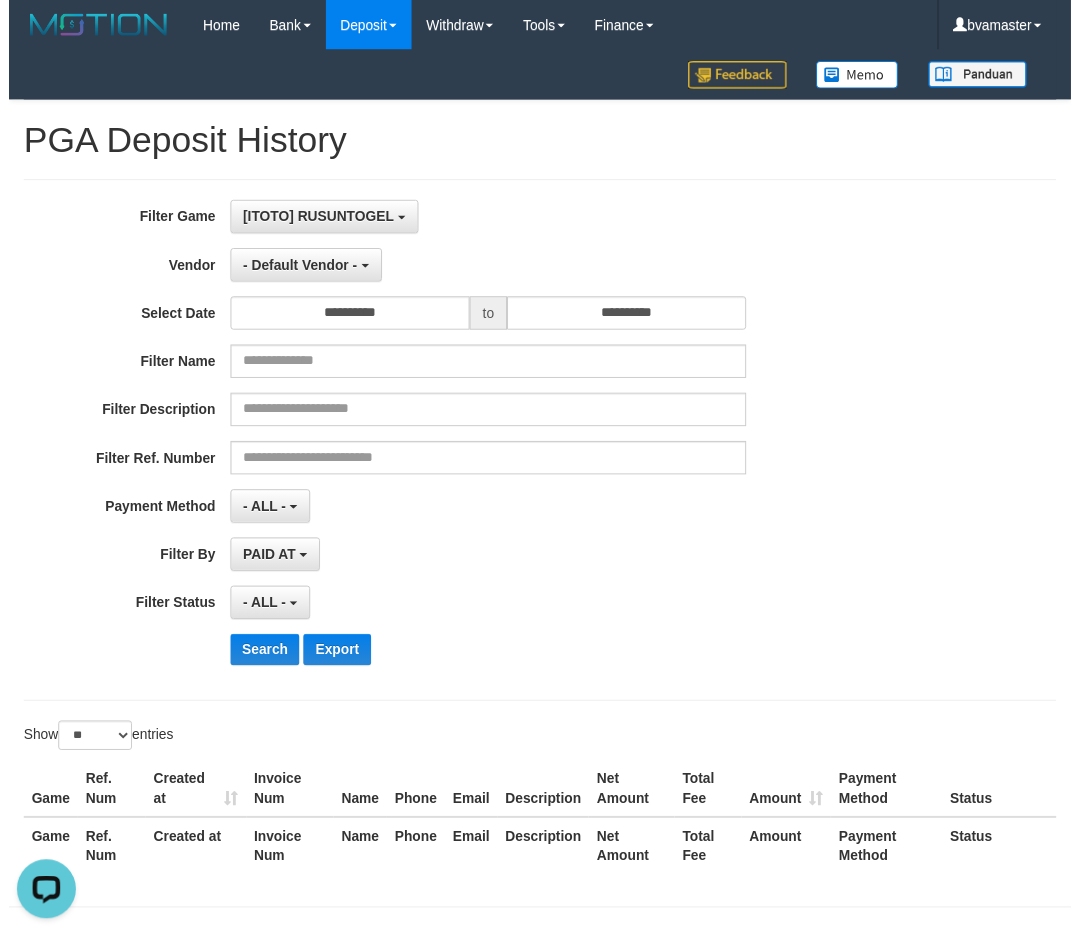 scroll, scrollTop: 18, scrollLeft: 0, axis: vertical 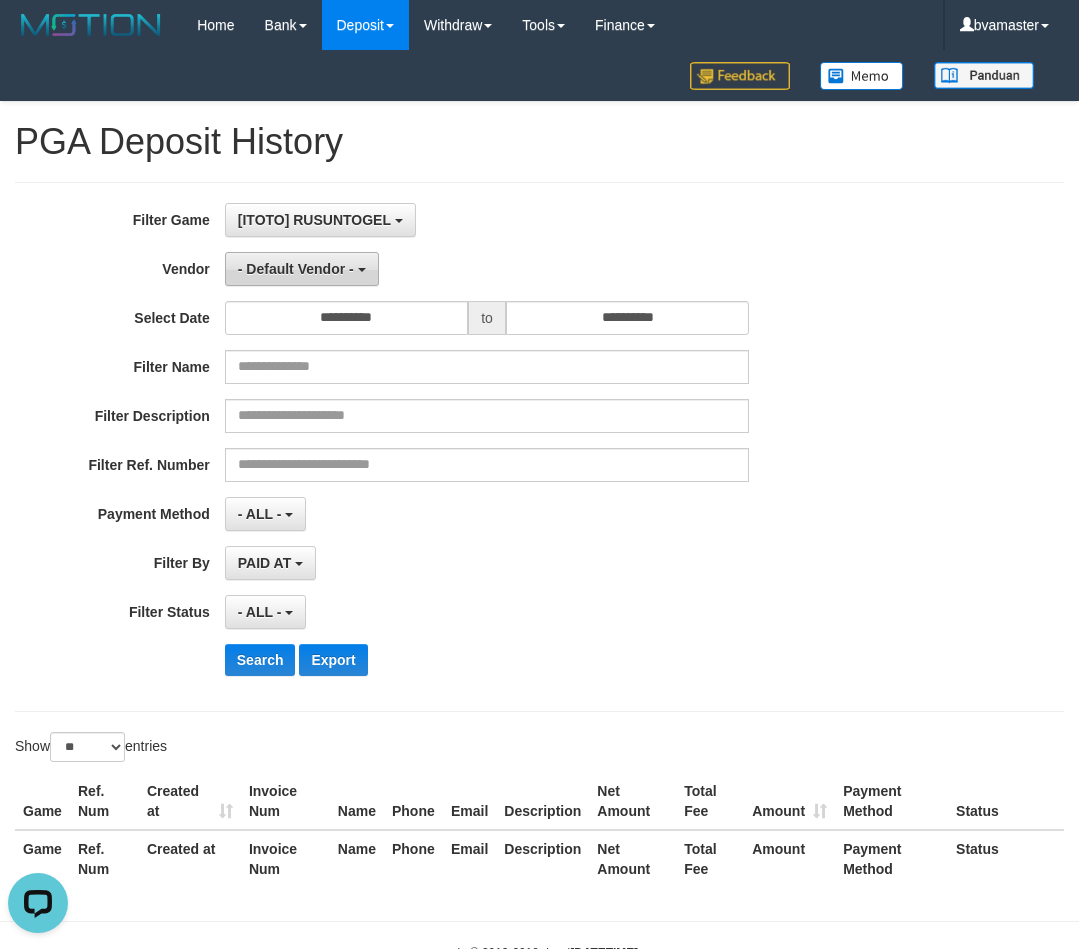 drag, startPoint x: 630, startPoint y: 172, endPoint x: 334, endPoint y: 257, distance: 307.96265 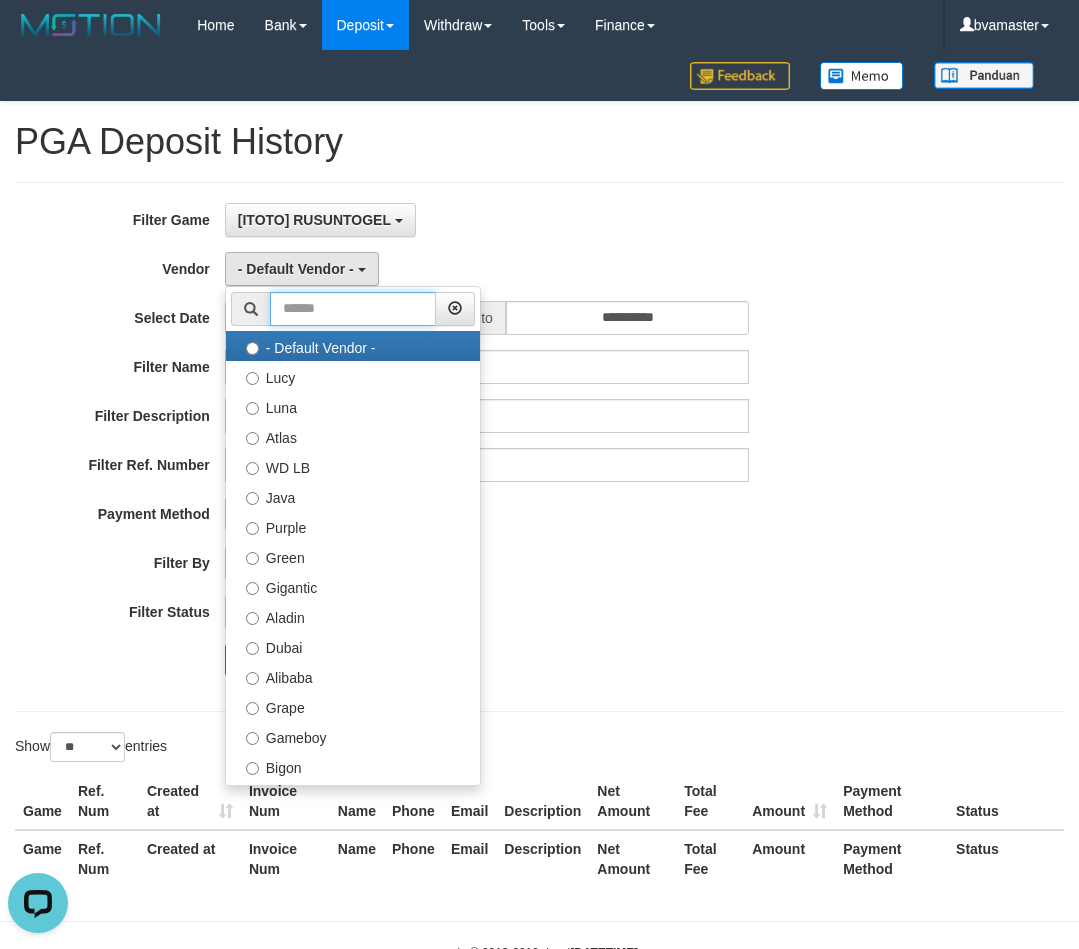 click at bounding box center [353, 309] 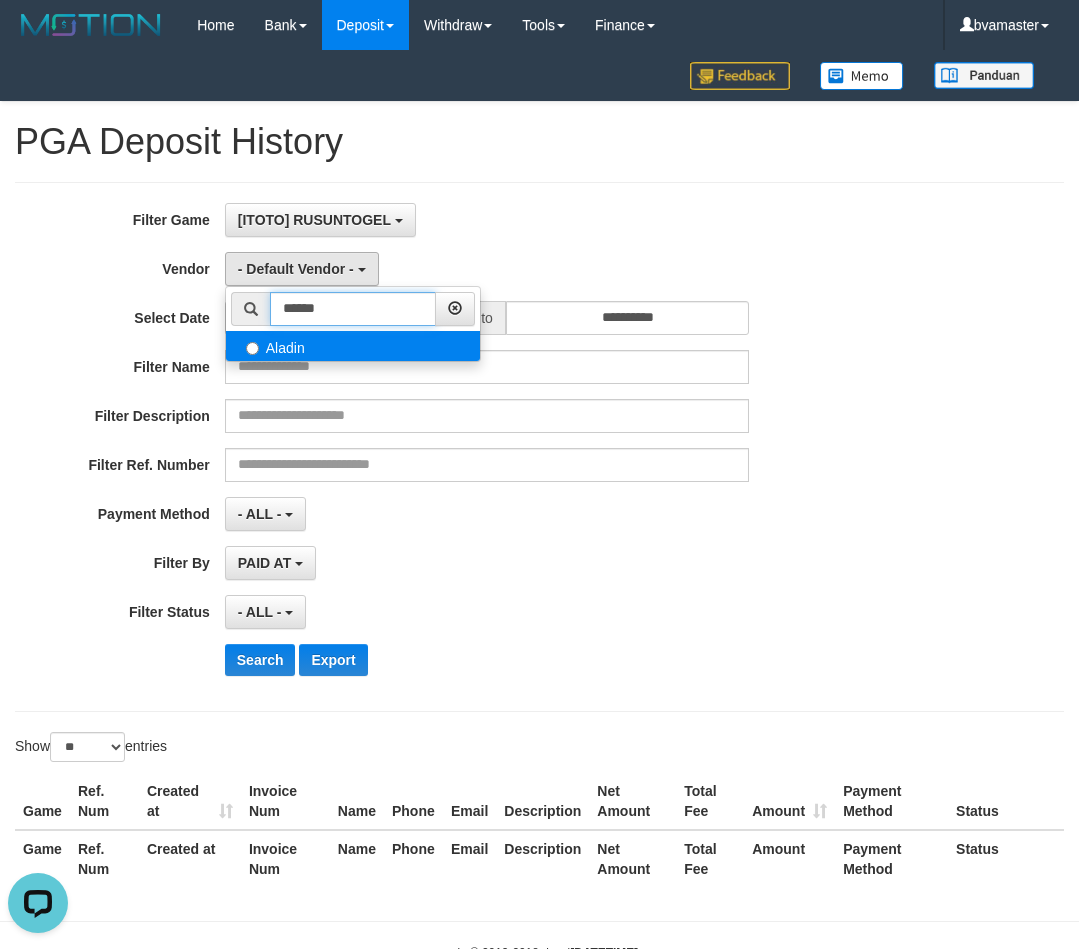 type on "******" 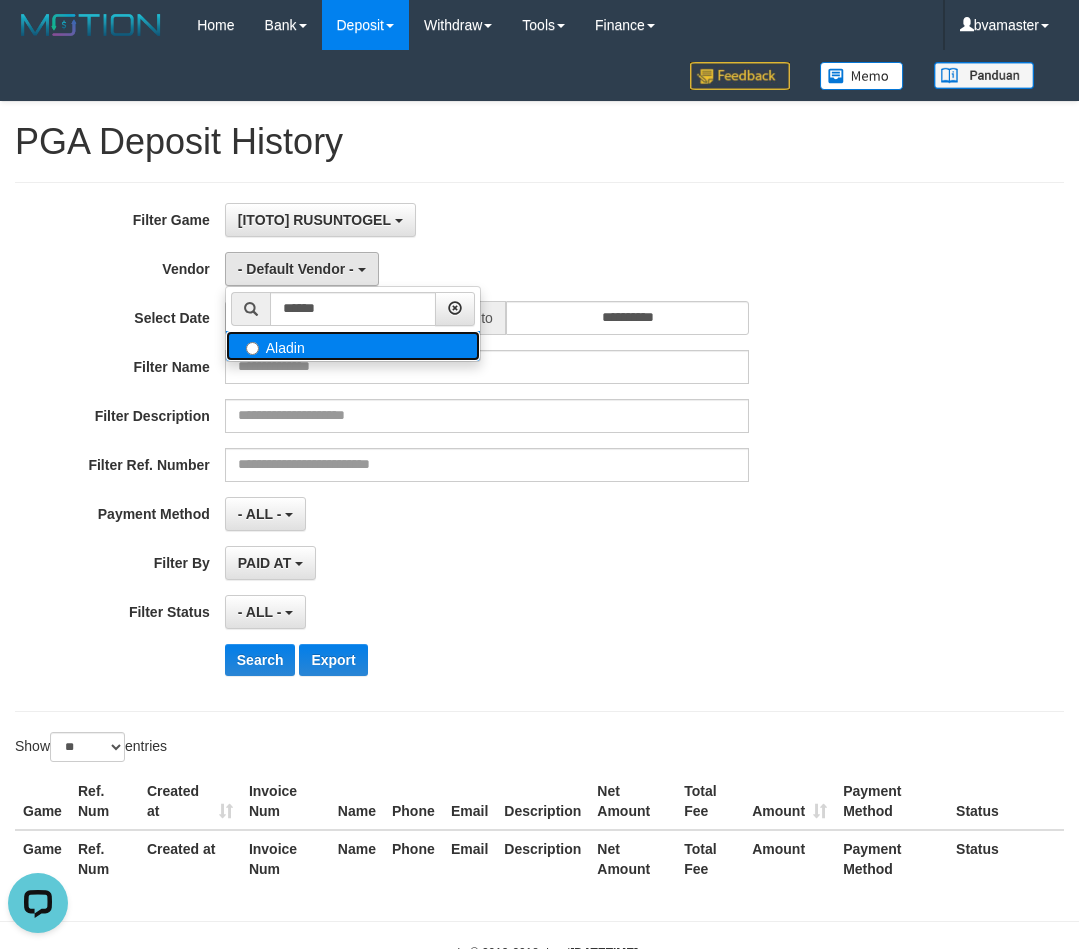click on "Aladin" at bounding box center [353, 346] 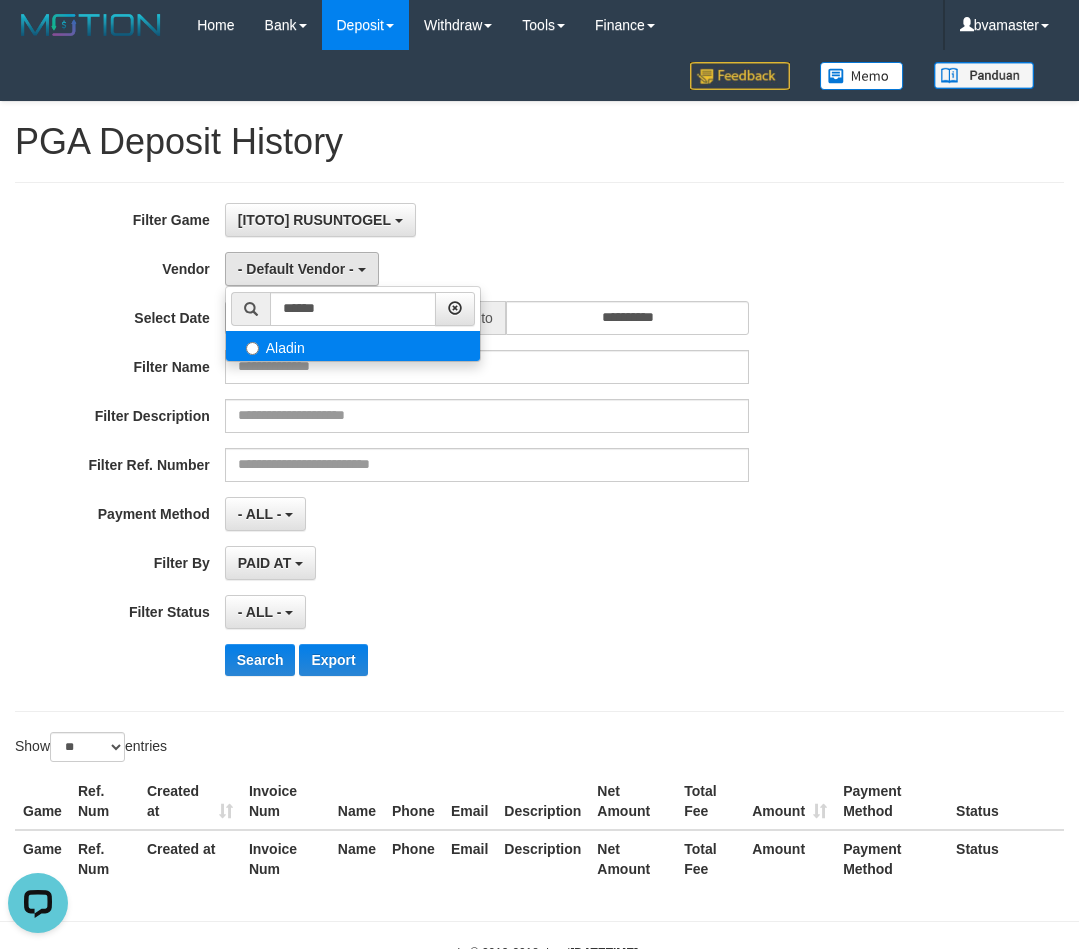 select on "**********" 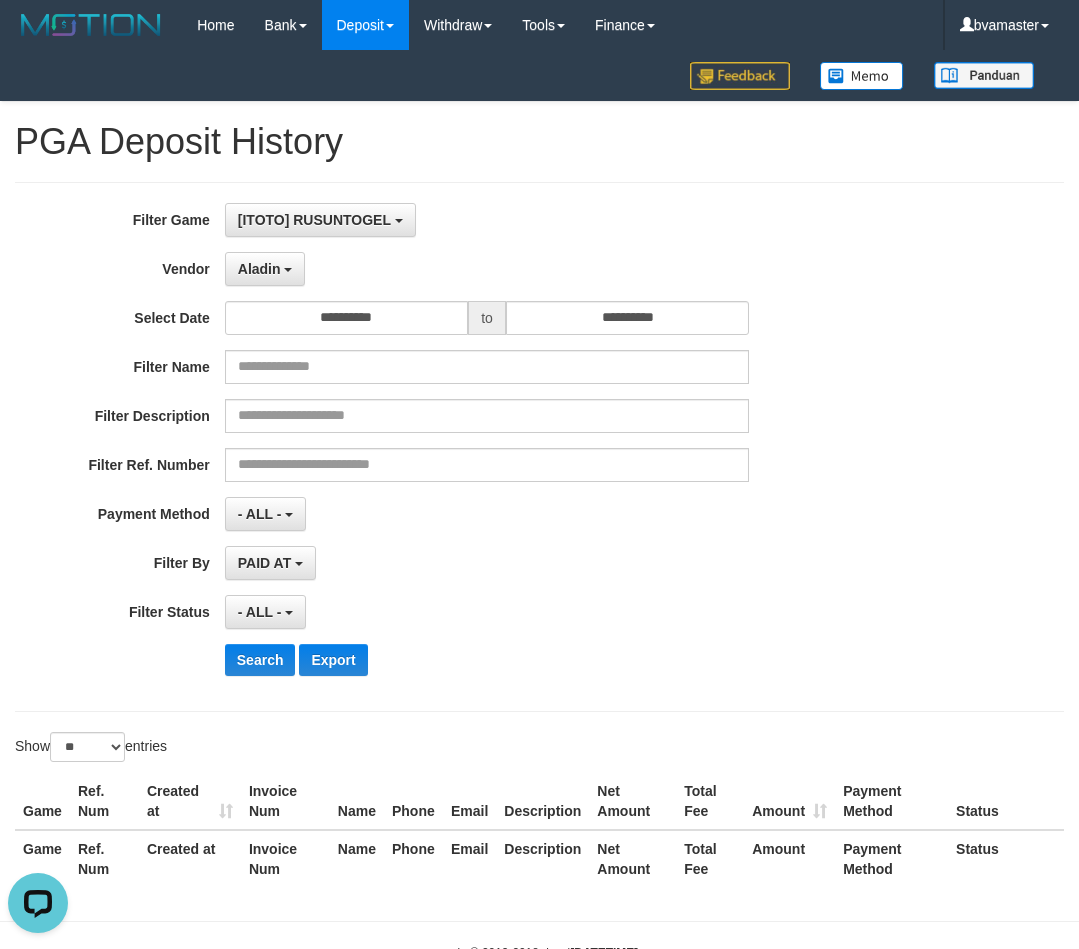 drag, startPoint x: 560, startPoint y: 600, endPoint x: 437, endPoint y: 377, distance: 254.67233 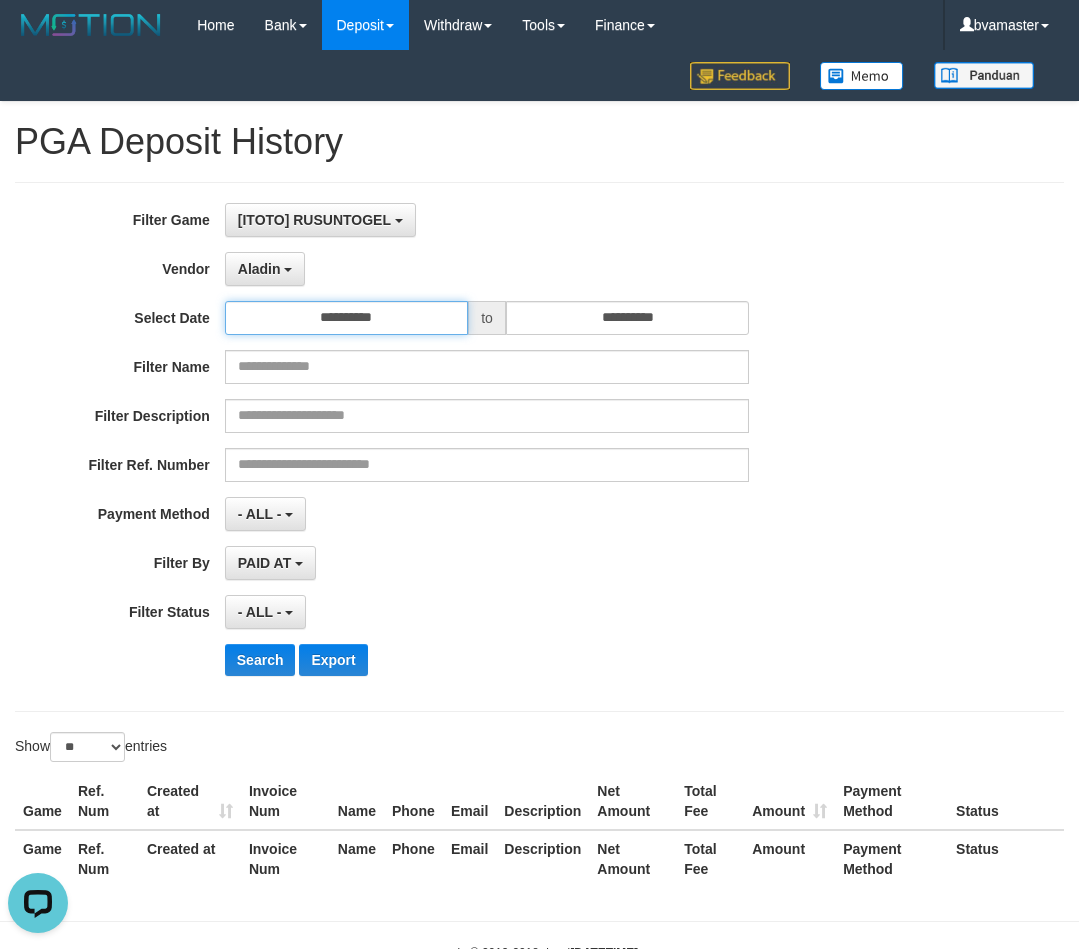 click on "**********" at bounding box center [346, 318] 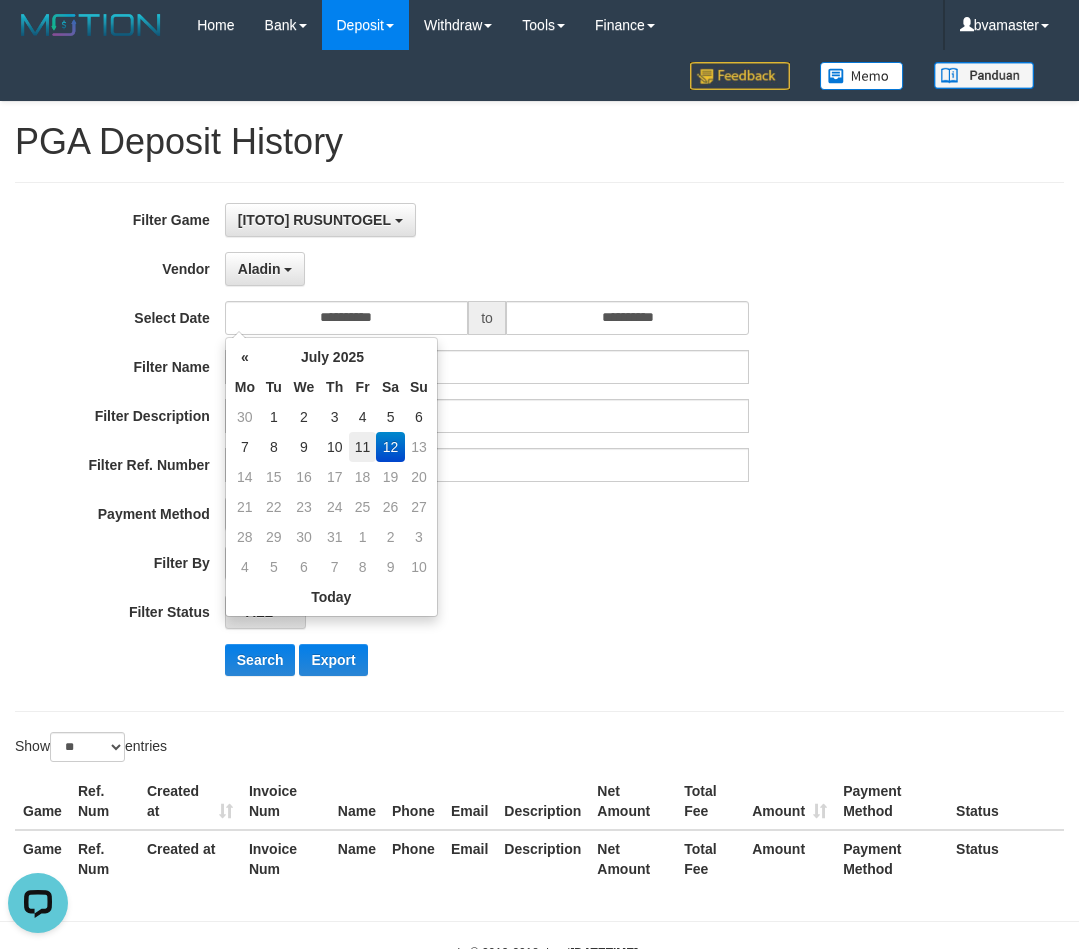 drag, startPoint x: 364, startPoint y: 454, endPoint x: 810, endPoint y: 450, distance: 446.01794 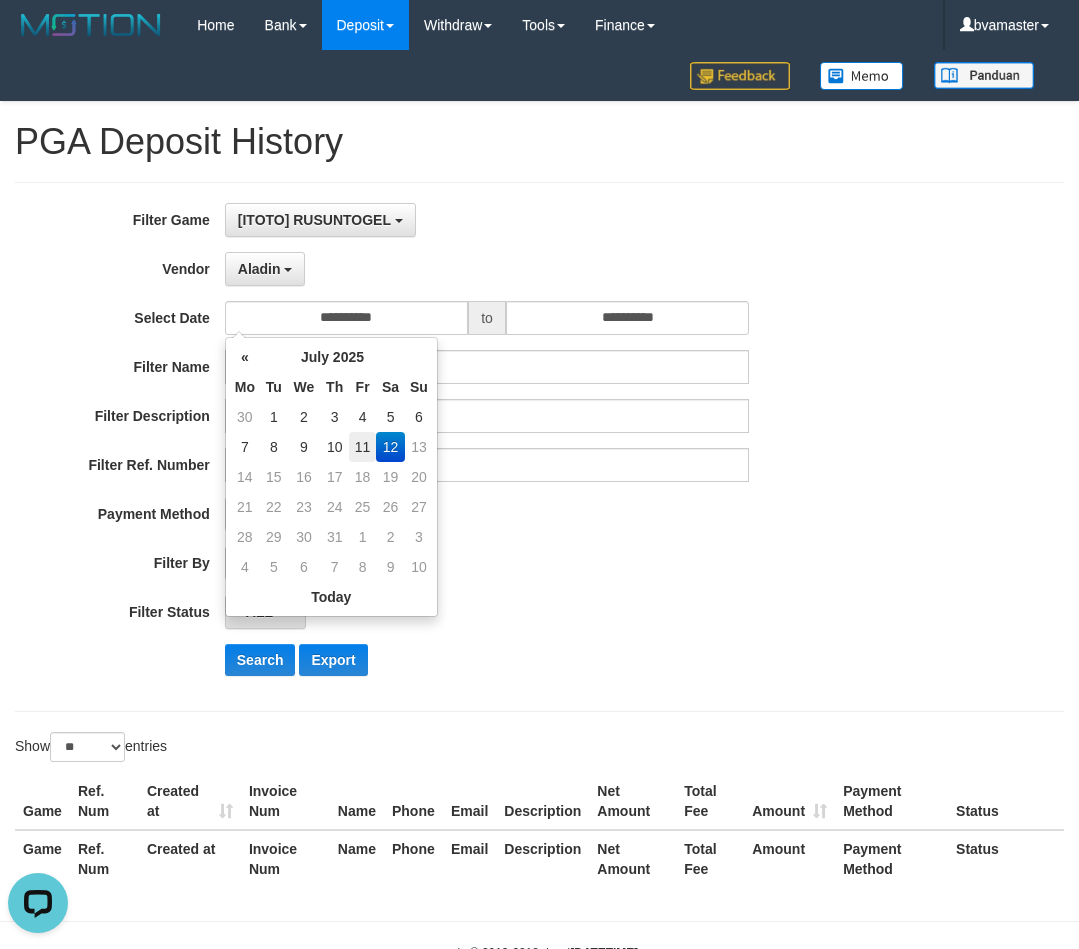 click on "11" at bounding box center [362, 447] 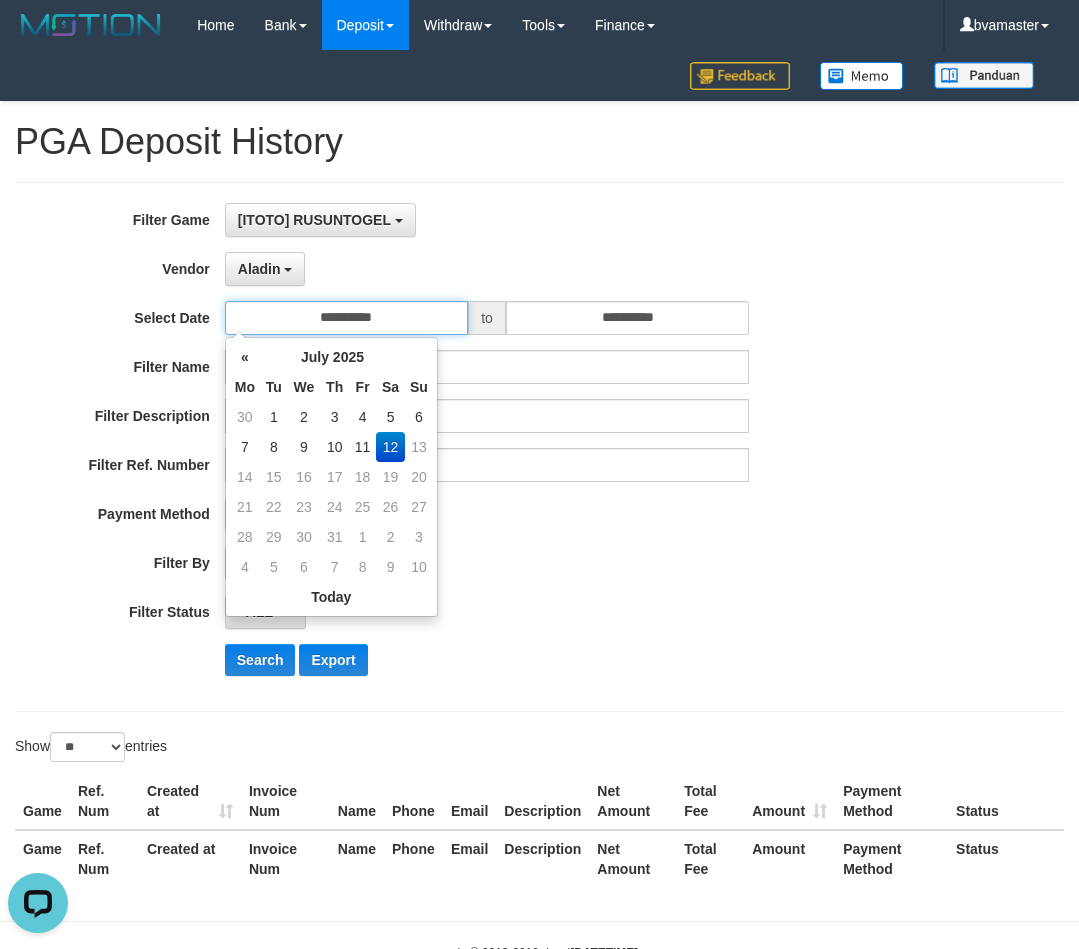 type on "**********" 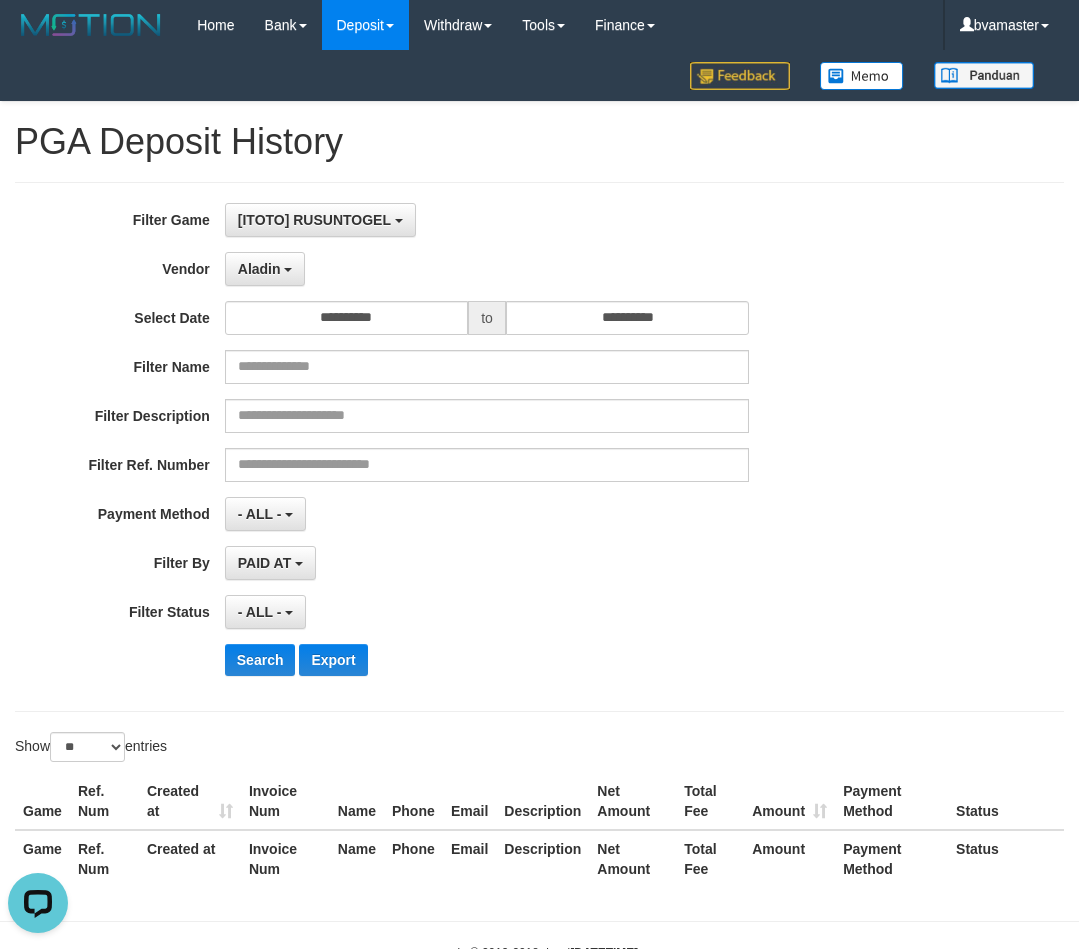drag, startPoint x: 810, startPoint y: 451, endPoint x: 750, endPoint y: 340, distance: 126.178444 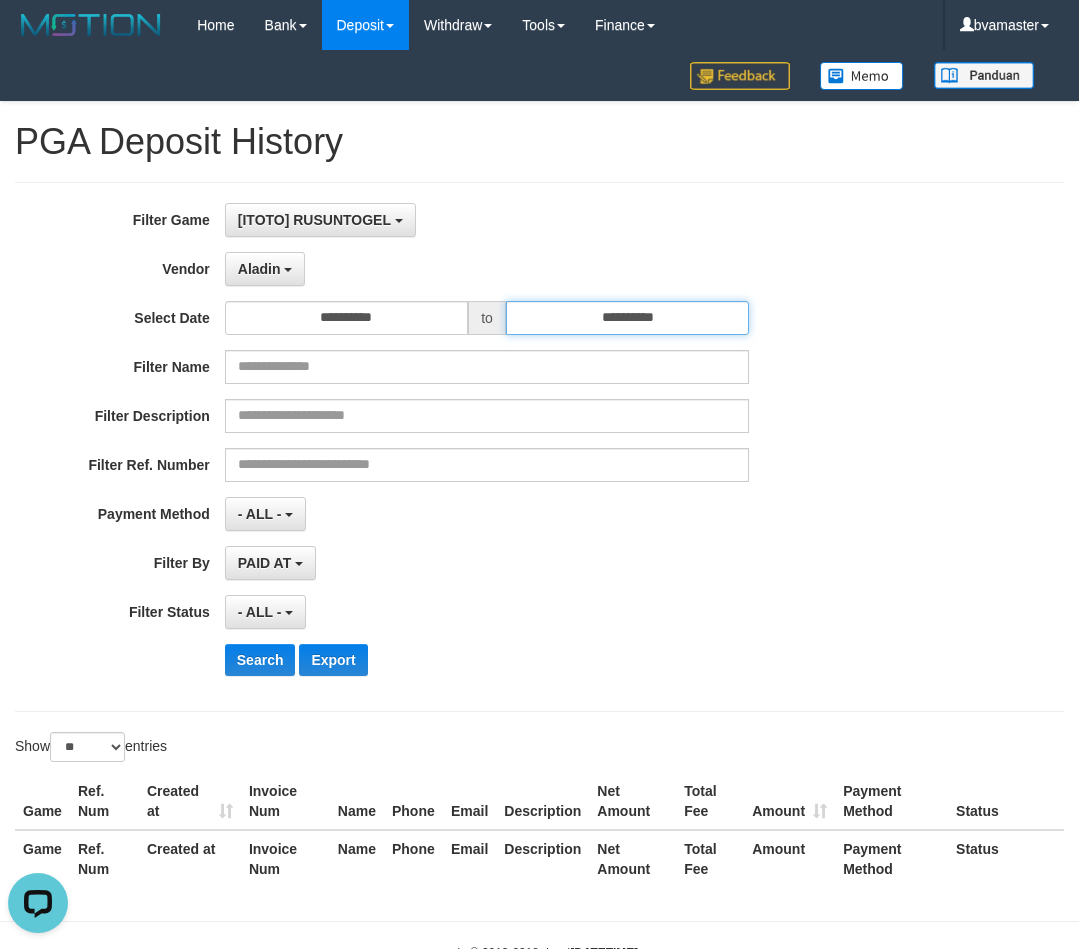 click on "**********" at bounding box center [627, 318] 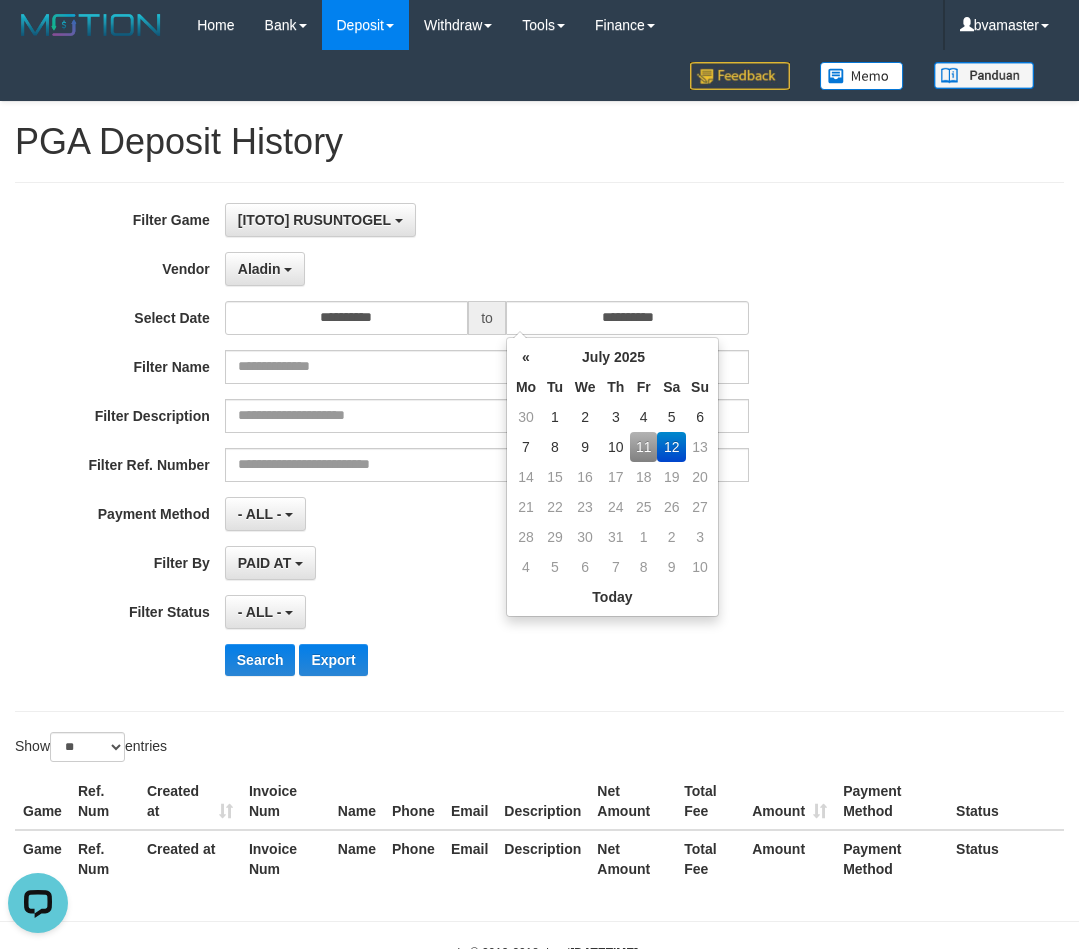 drag, startPoint x: 634, startPoint y: 451, endPoint x: 716, endPoint y: 456, distance: 82.1523 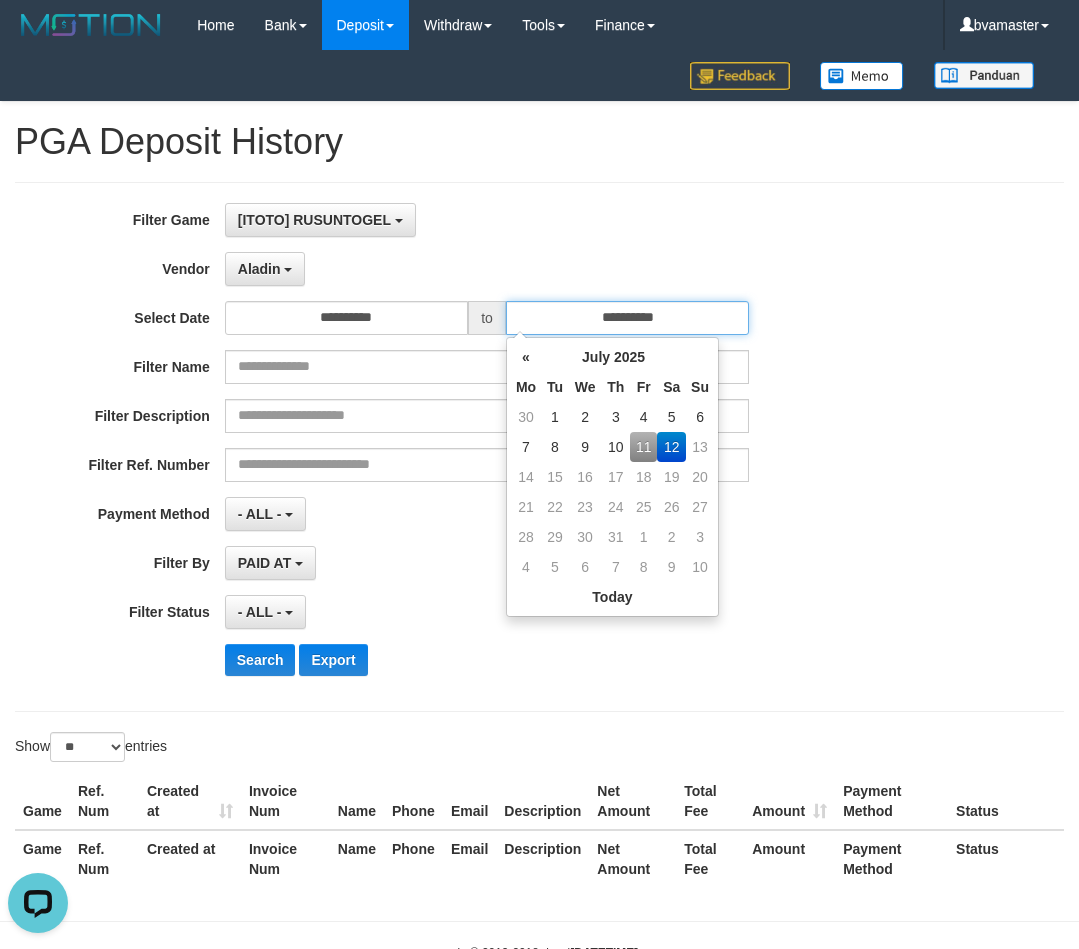 type on "**********" 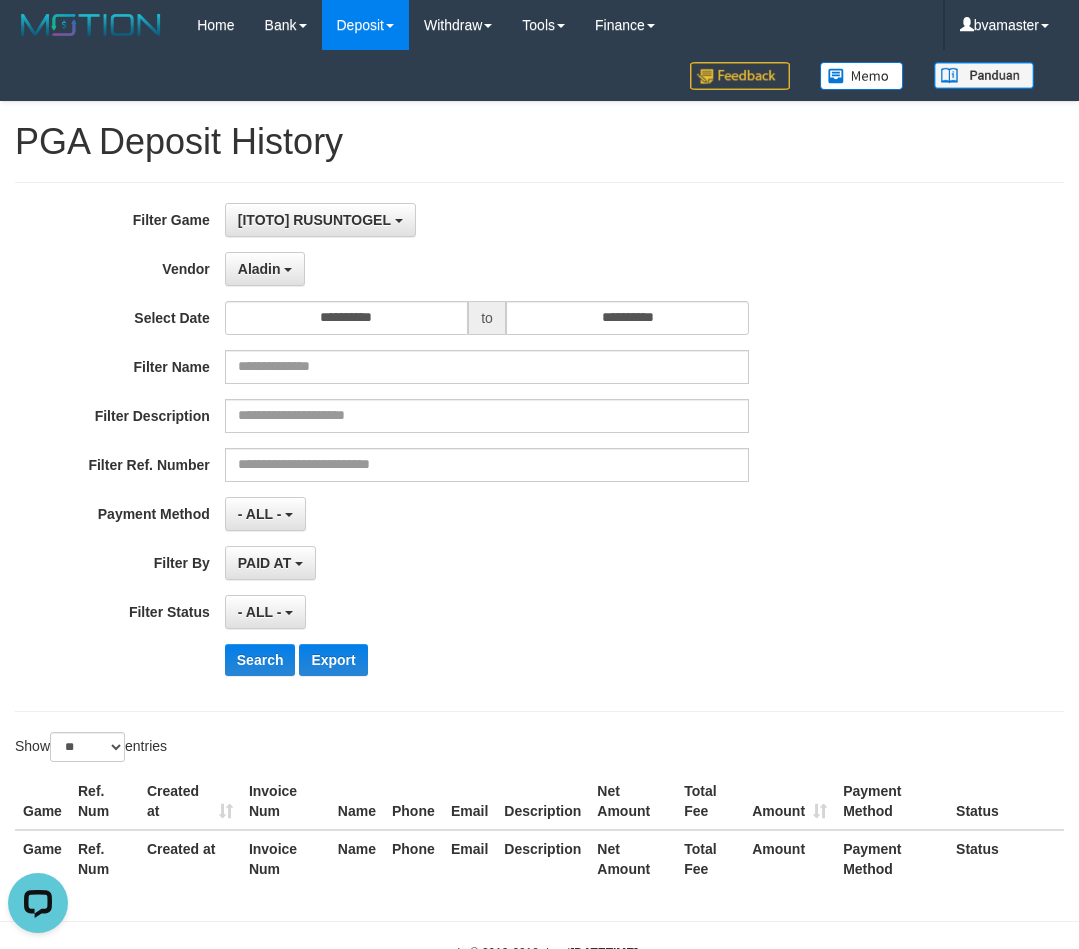 click on "Filter Ref. Number" at bounding box center [449, 465] 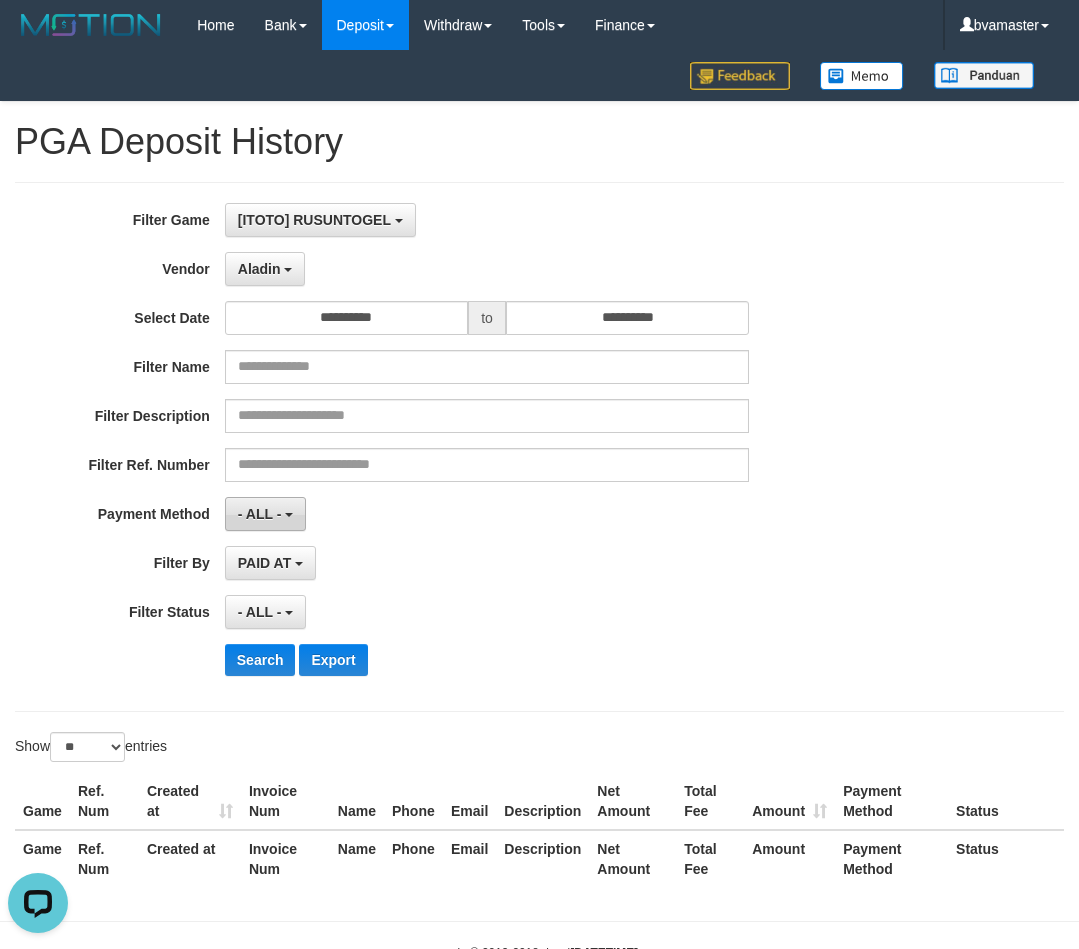 click on "- ALL -" at bounding box center [260, 514] 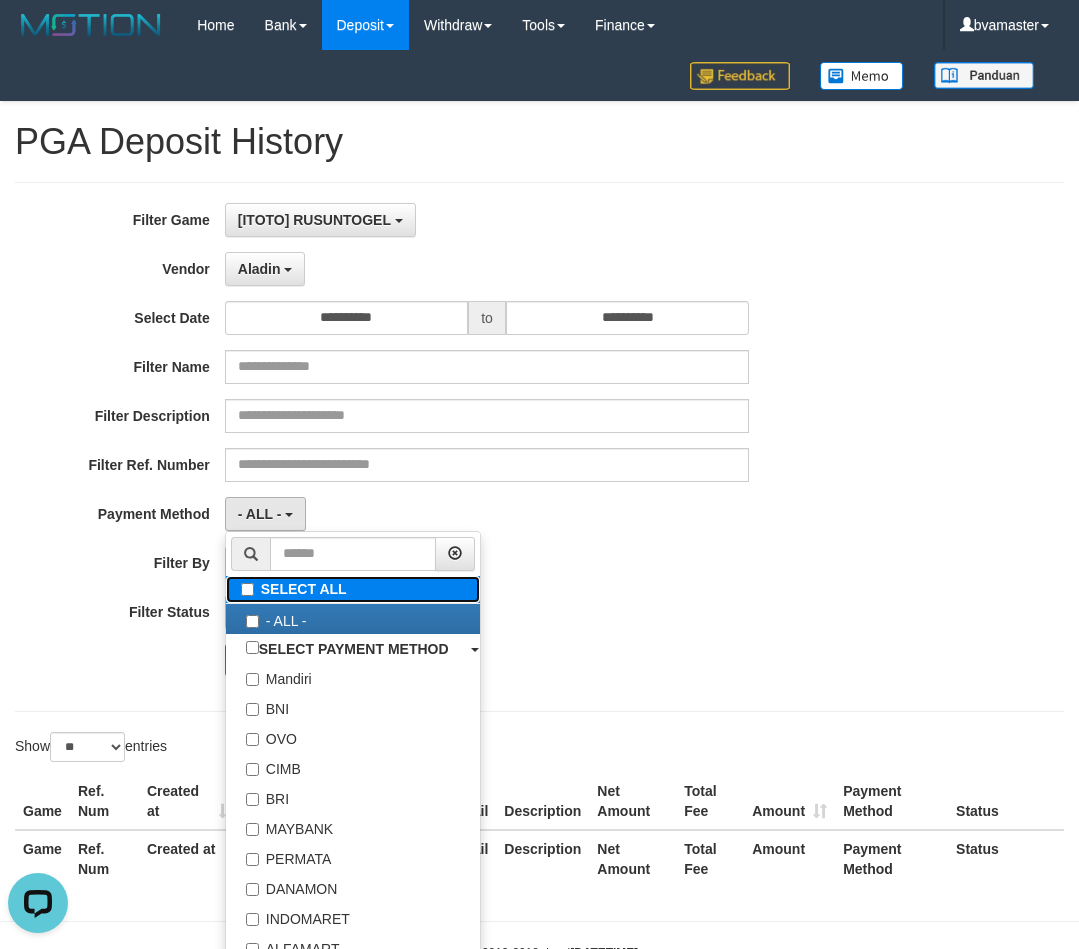 drag, startPoint x: 302, startPoint y: 598, endPoint x: 351, endPoint y: 592, distance: 49.365982 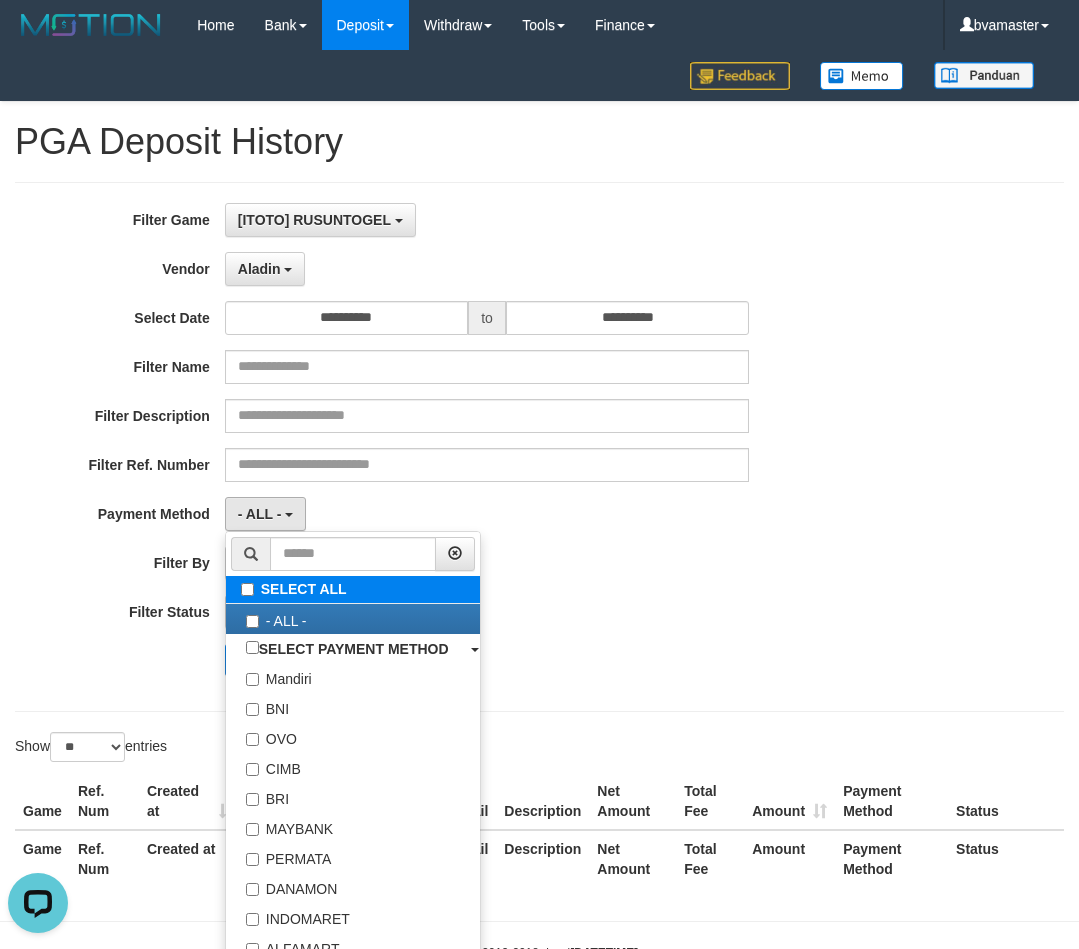 type 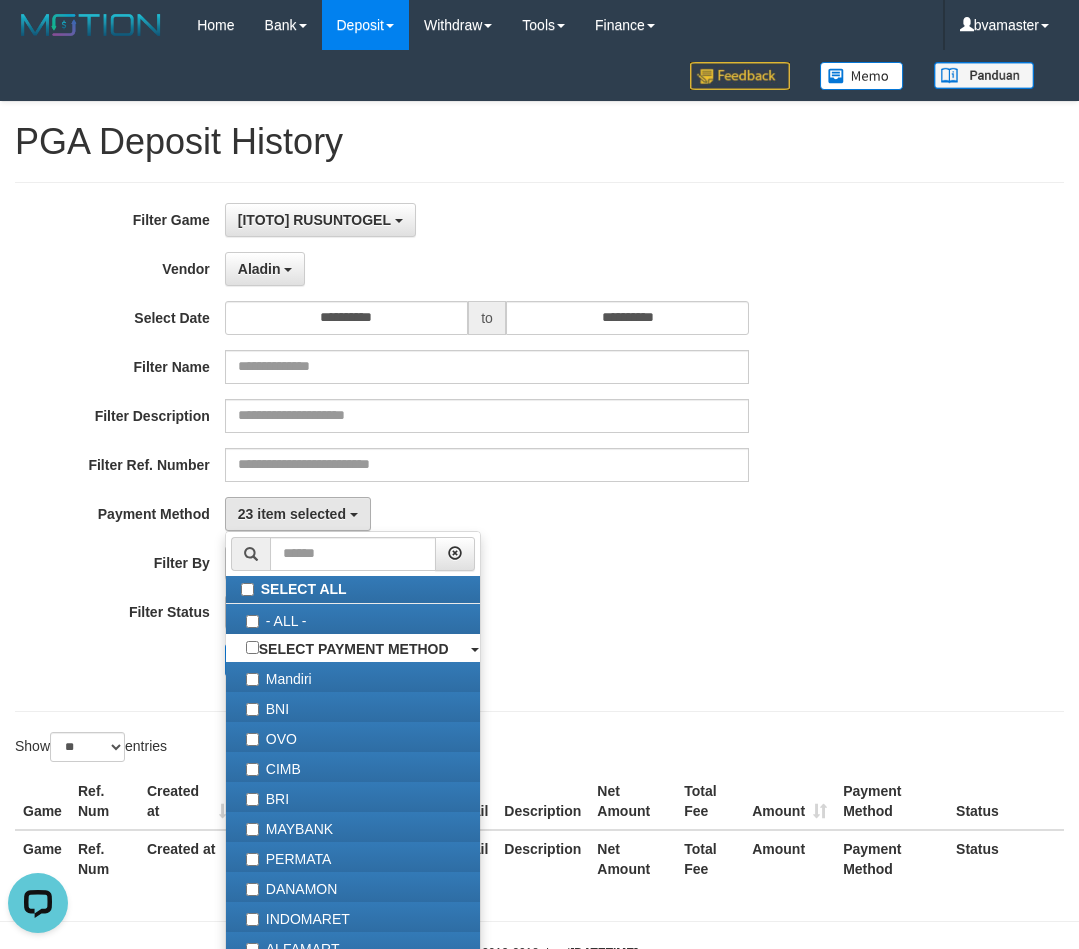 click on "23 item selected    SELECT ALL  - ALL -  SELECT PAYMENT METHOD
Mandiri
BNI
OVO
CIMB
BRI
MAYBANK
PERMATA
DANAMON
INDOMARET
ALFAMART
GOPAY
CC
BCA
QRIS
SINARMAS
LINKAJA
SHOPEEPAY
ATMBERSAMA
DANA
ARTHAGRAHA
SAMPOERNA
OCBCNISP" at bounding box center (487, 514) 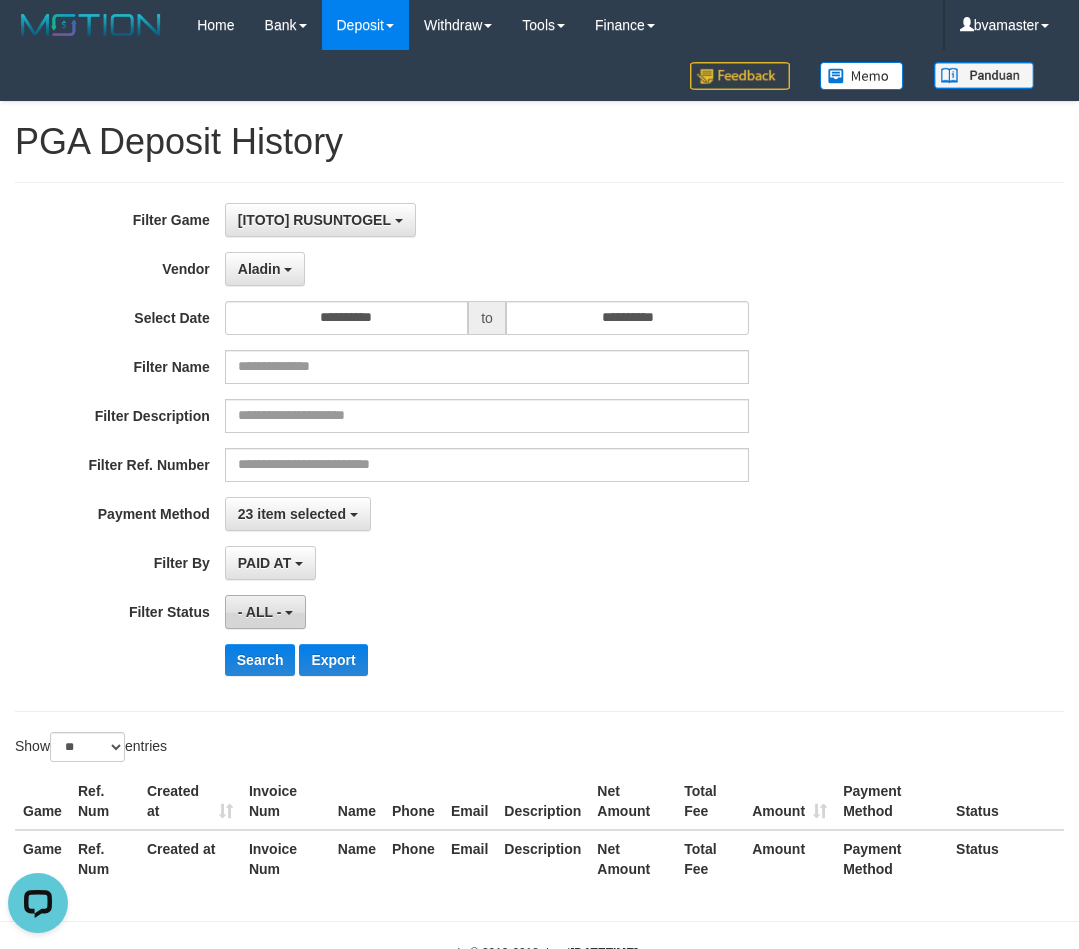 click on "- ALL -" at bounding box center [265, 612] 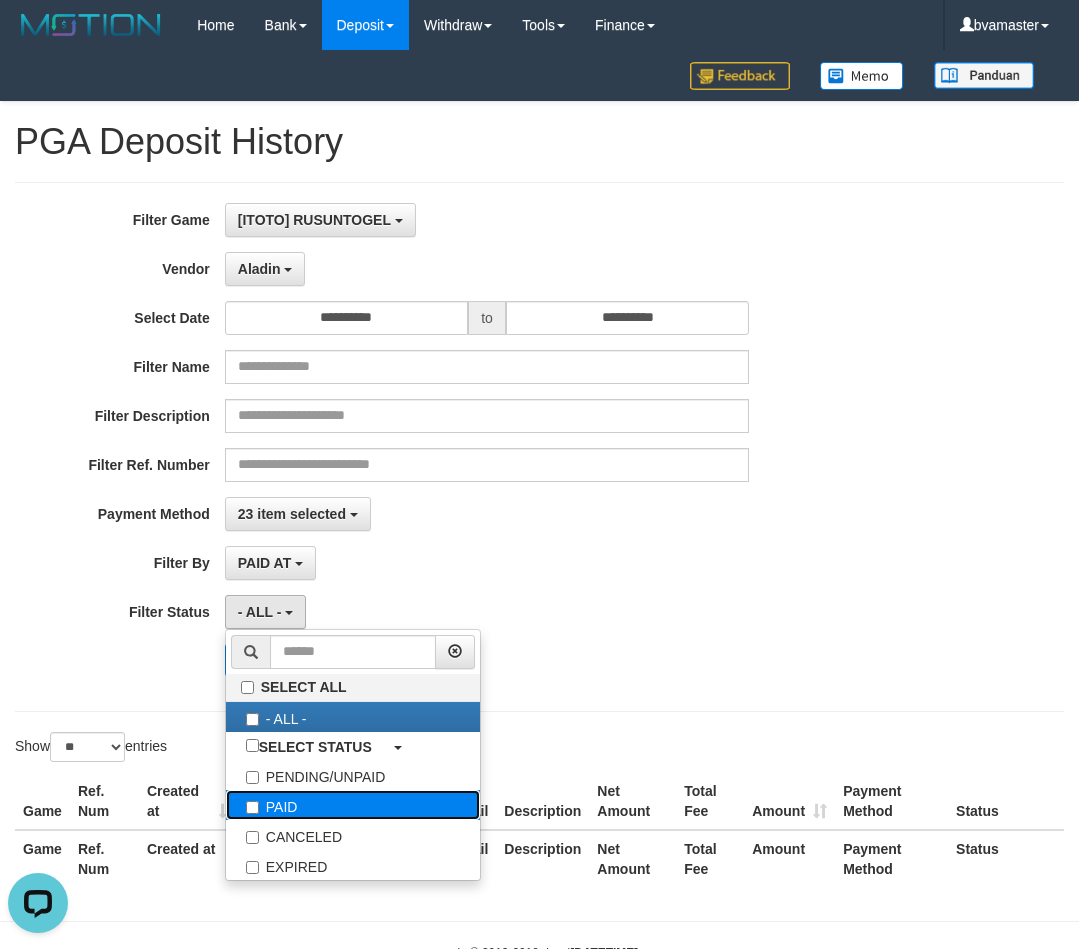 click on "PAID" at bounding box center (353, 805) 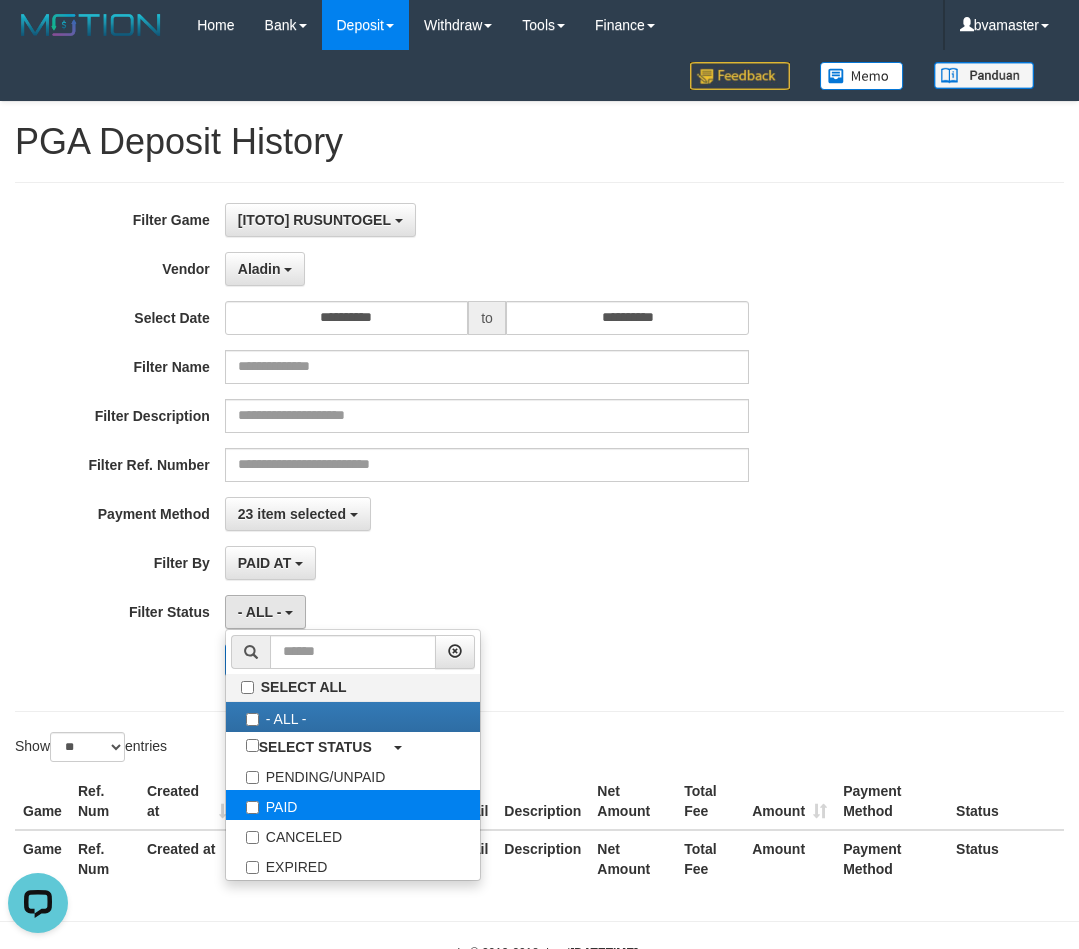 select on "*" 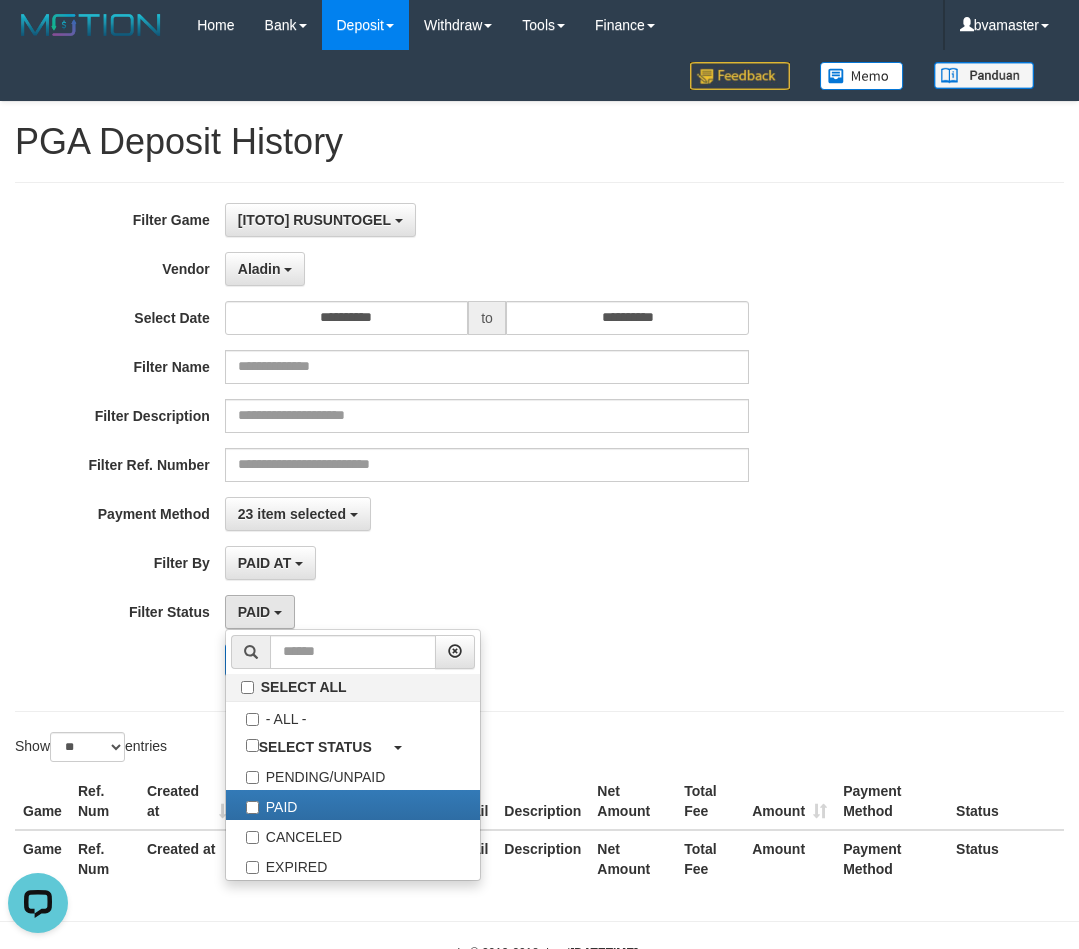 click on "Search
Export" at bounding box center [562, 660] 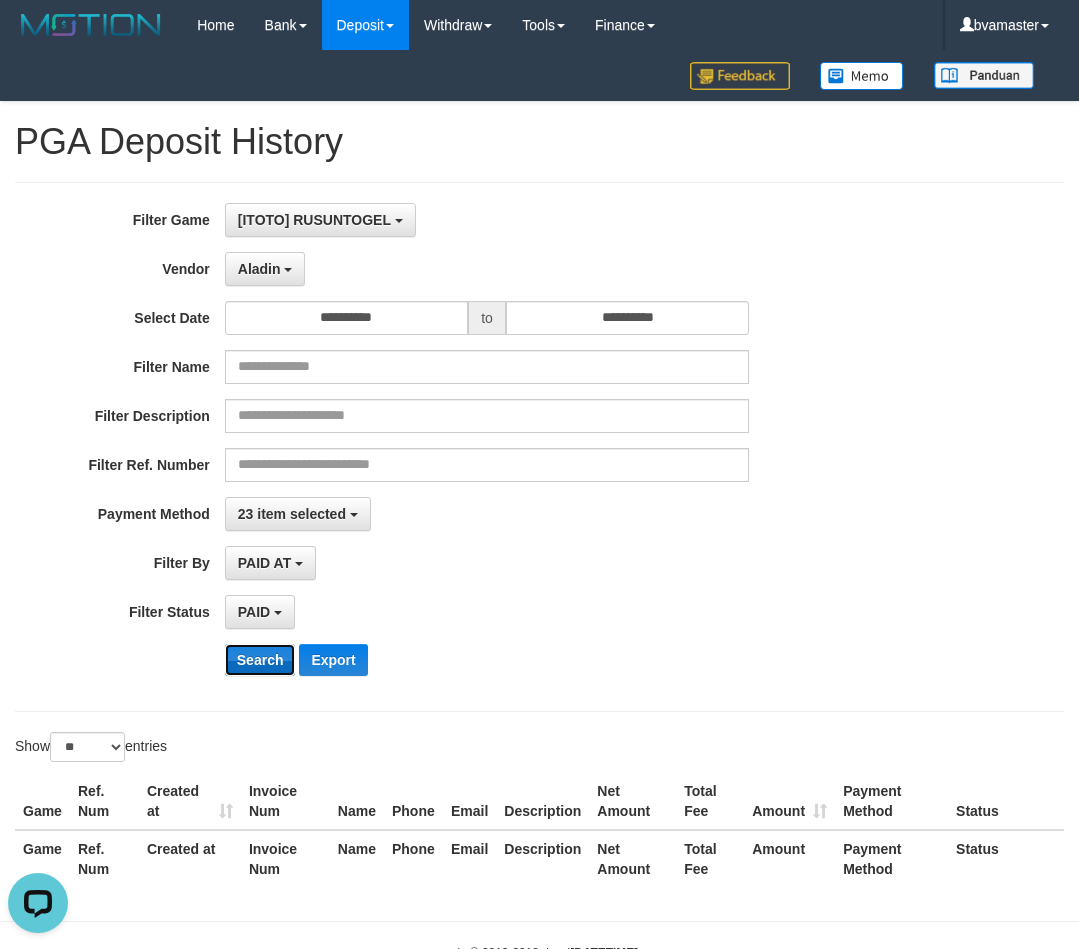 click on "Search" at bounding box center (260, 660) 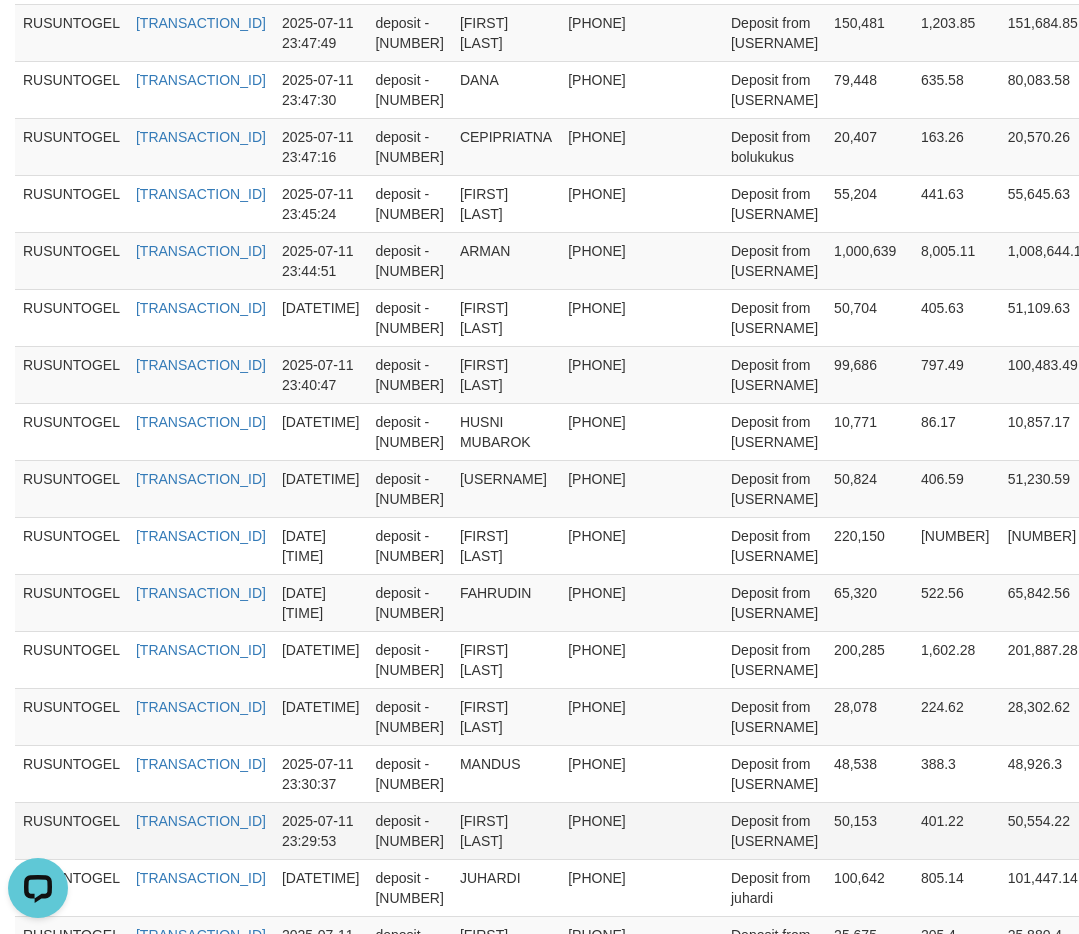 scroll, scrollTop: 1538, scrollLeft: 0, axis: vertical 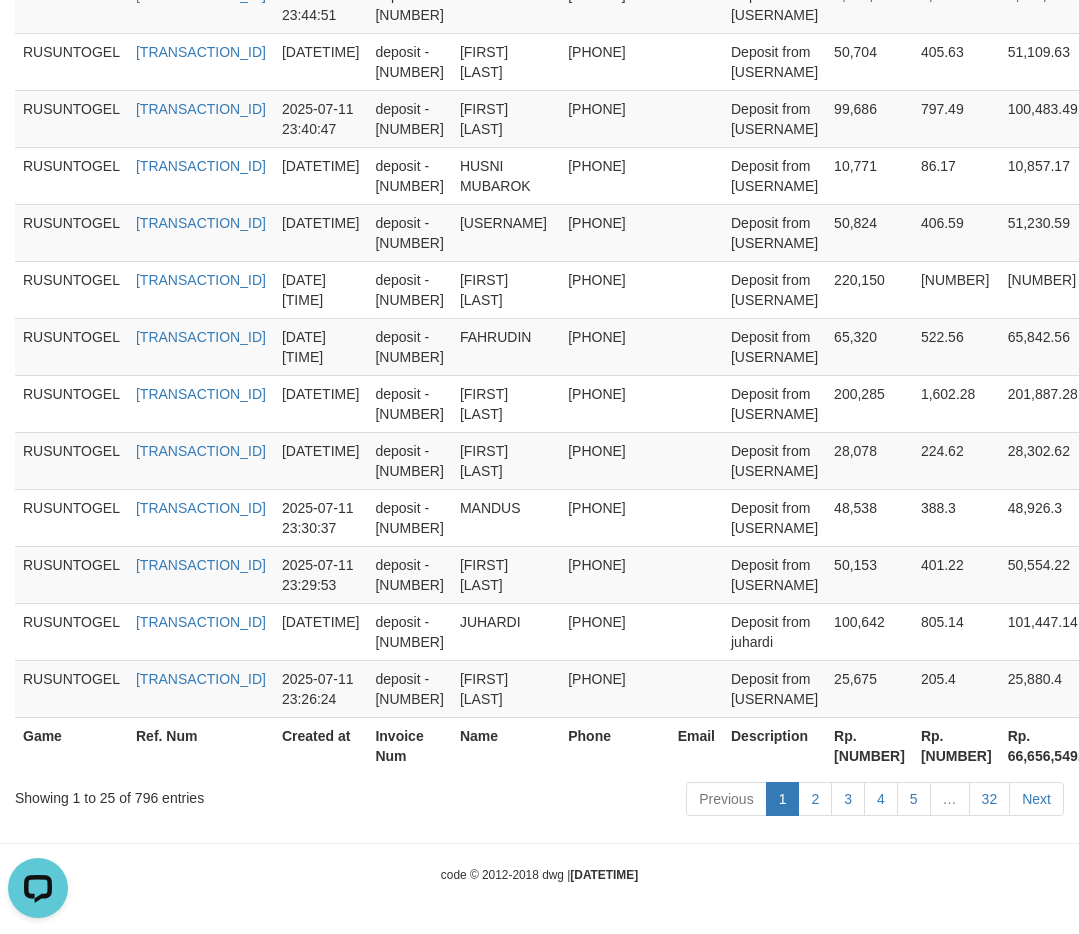 type 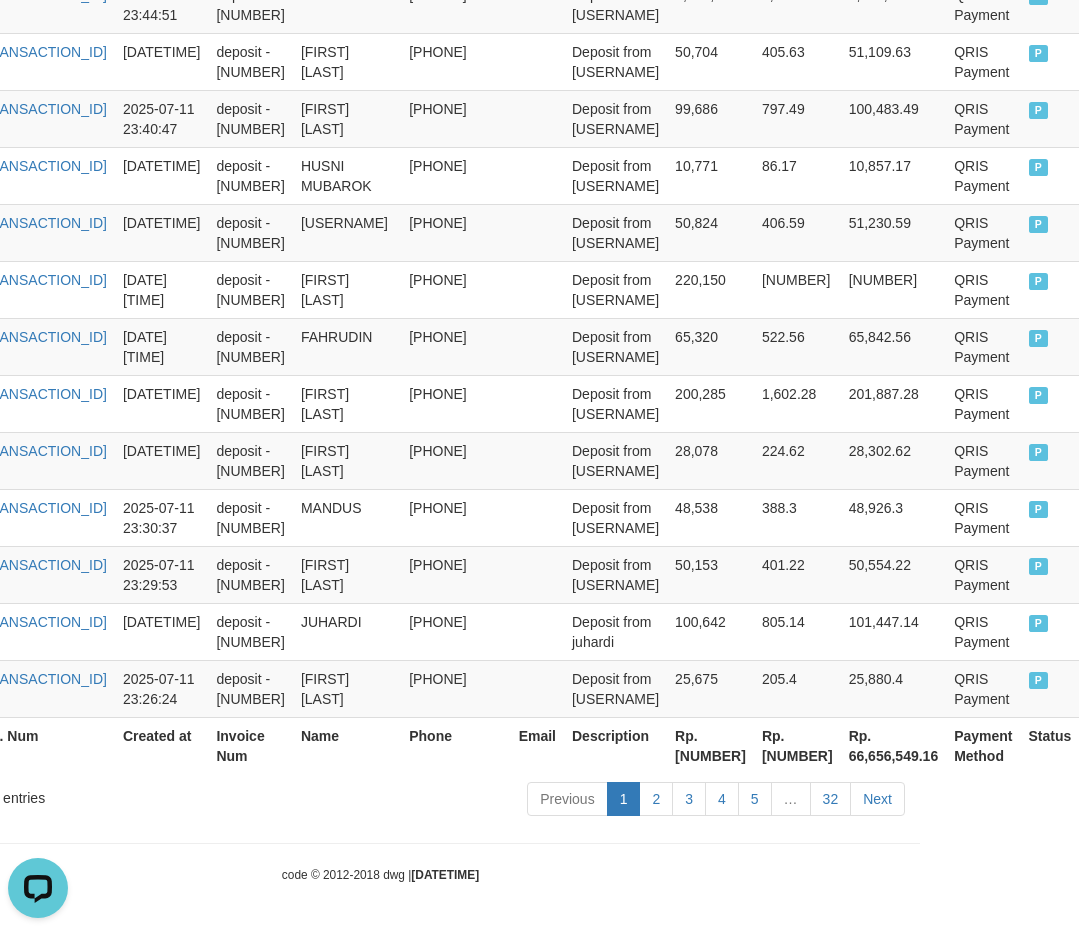 scroll, scrollTop: 1538, scrollLeft: 311, axis: both 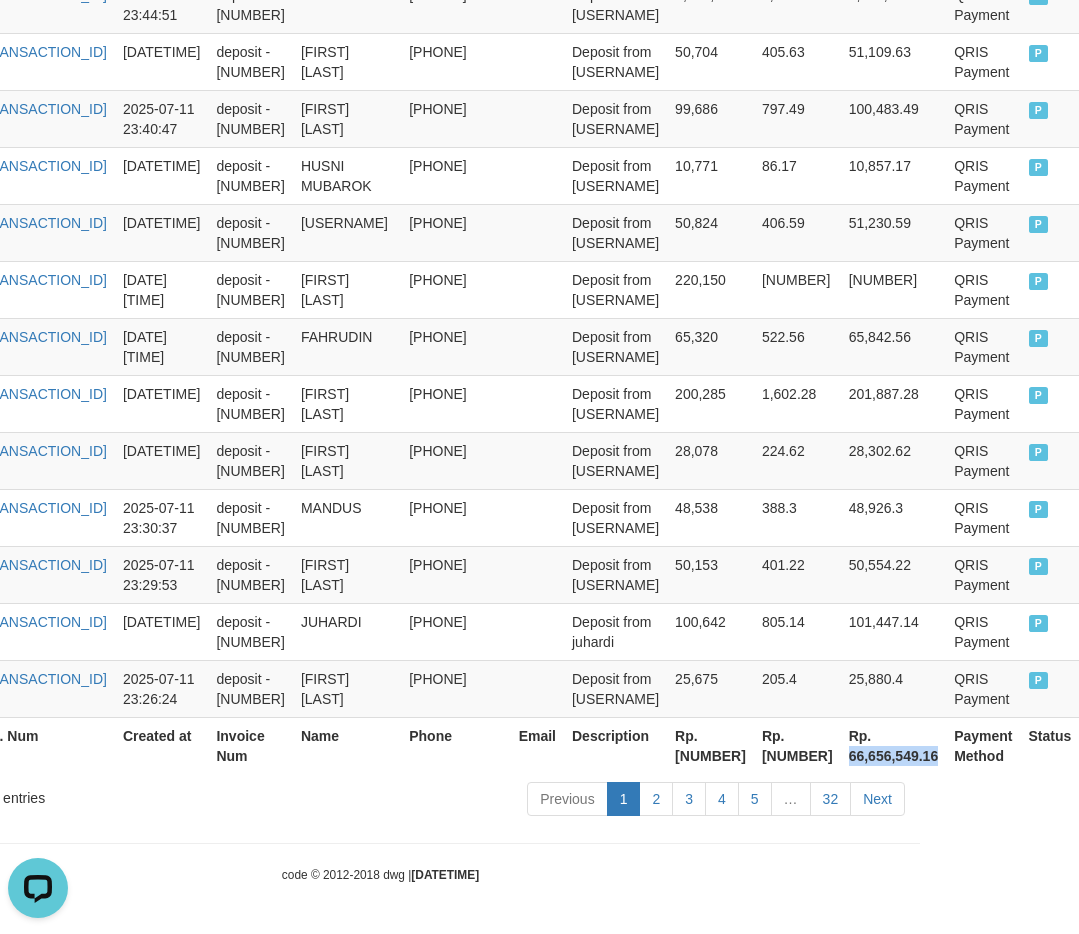 click on "Rp. 66,656,549.16" at bounding box center [894, 745] 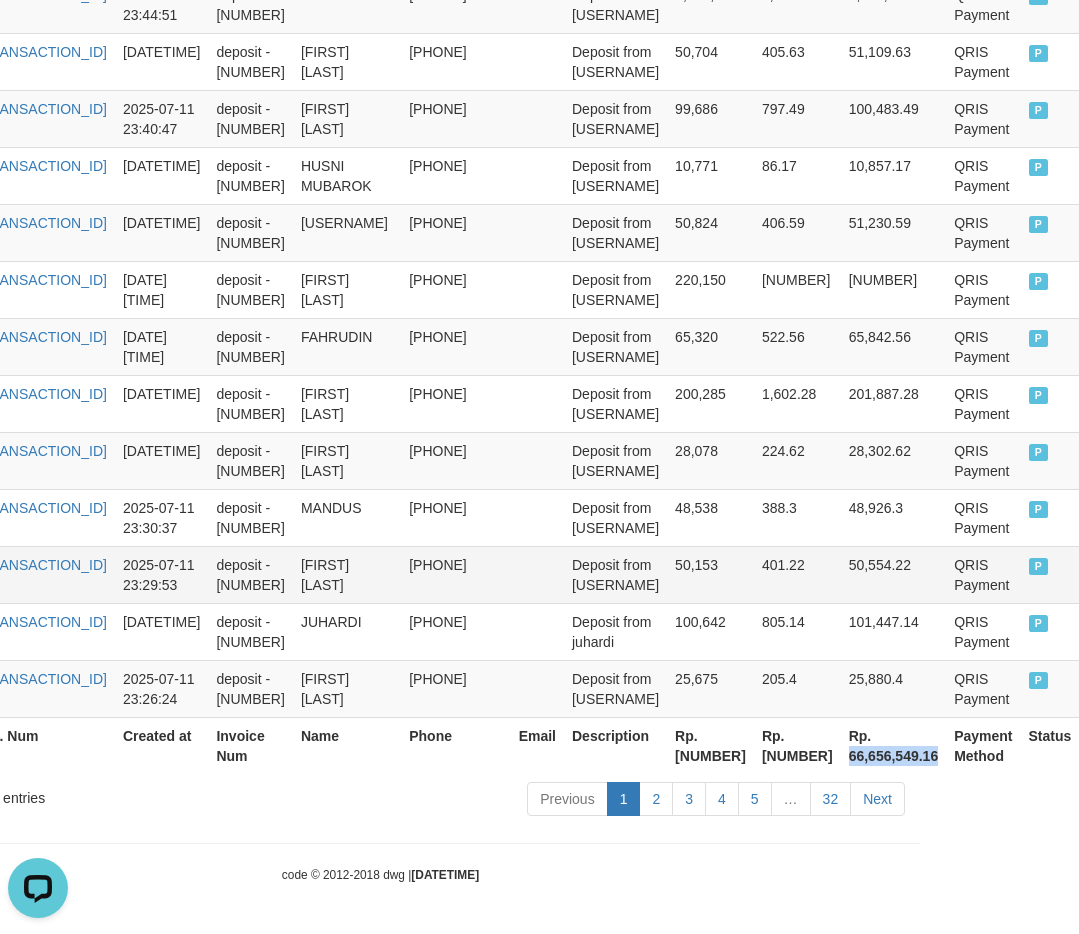 copy on "66,656,549.16" 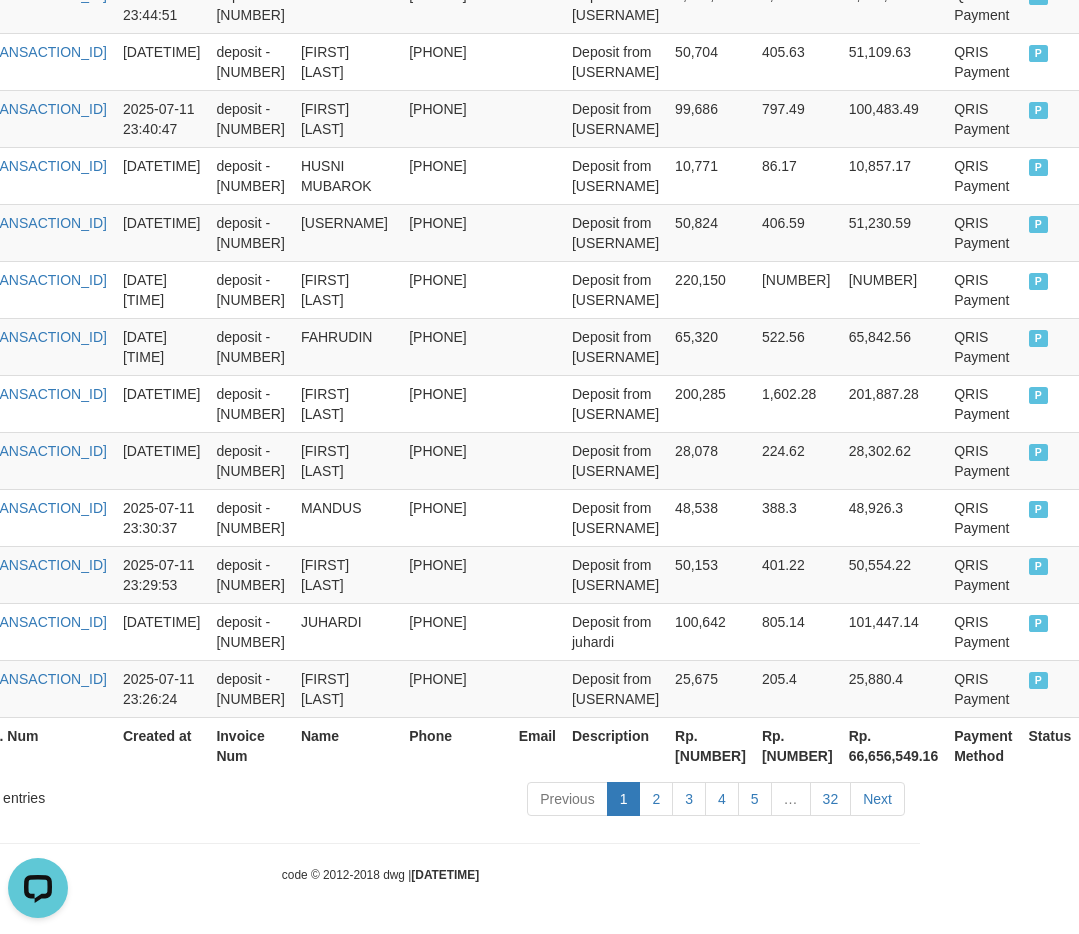 drag, startPoint x: 777, startPoint y: 846, endPoint x: 782, endPoint y: 799, distance: 47.26521 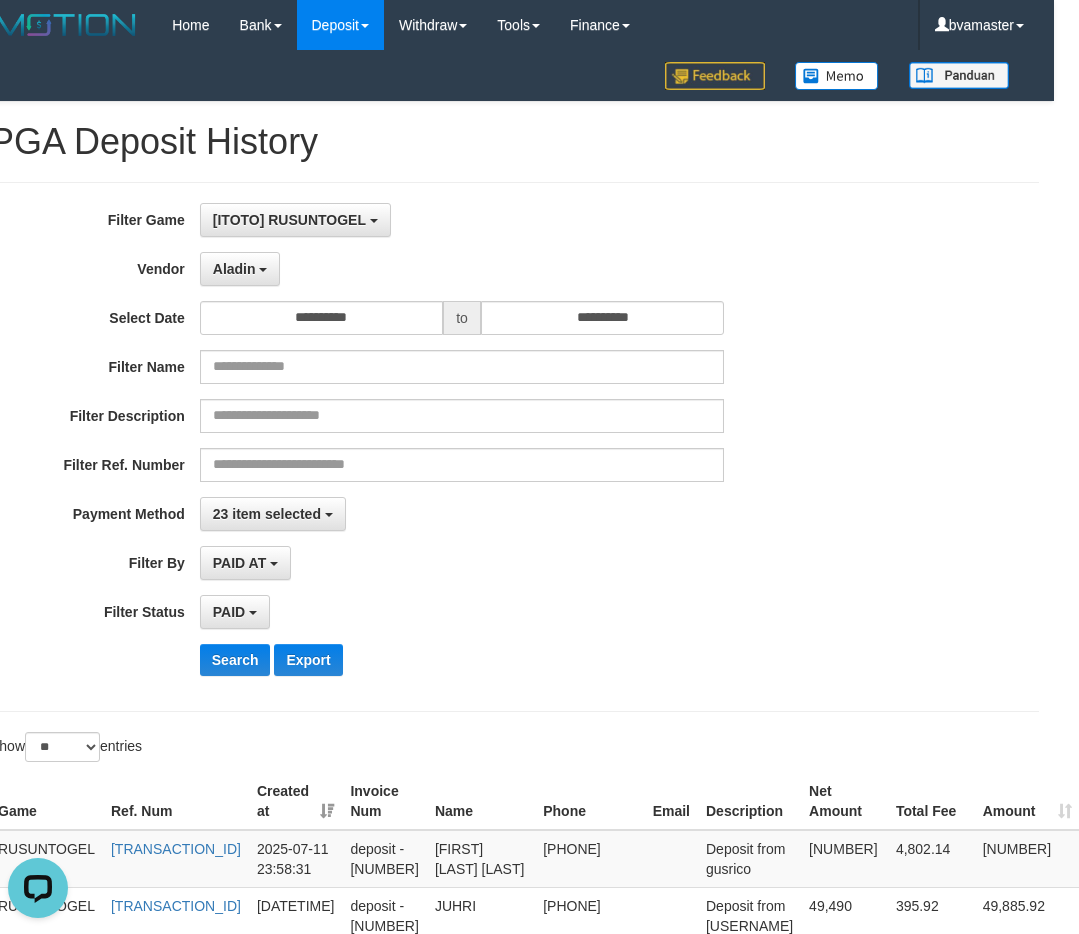 scroll, scrollTop: 0, scrollLeft: 0, axis: both 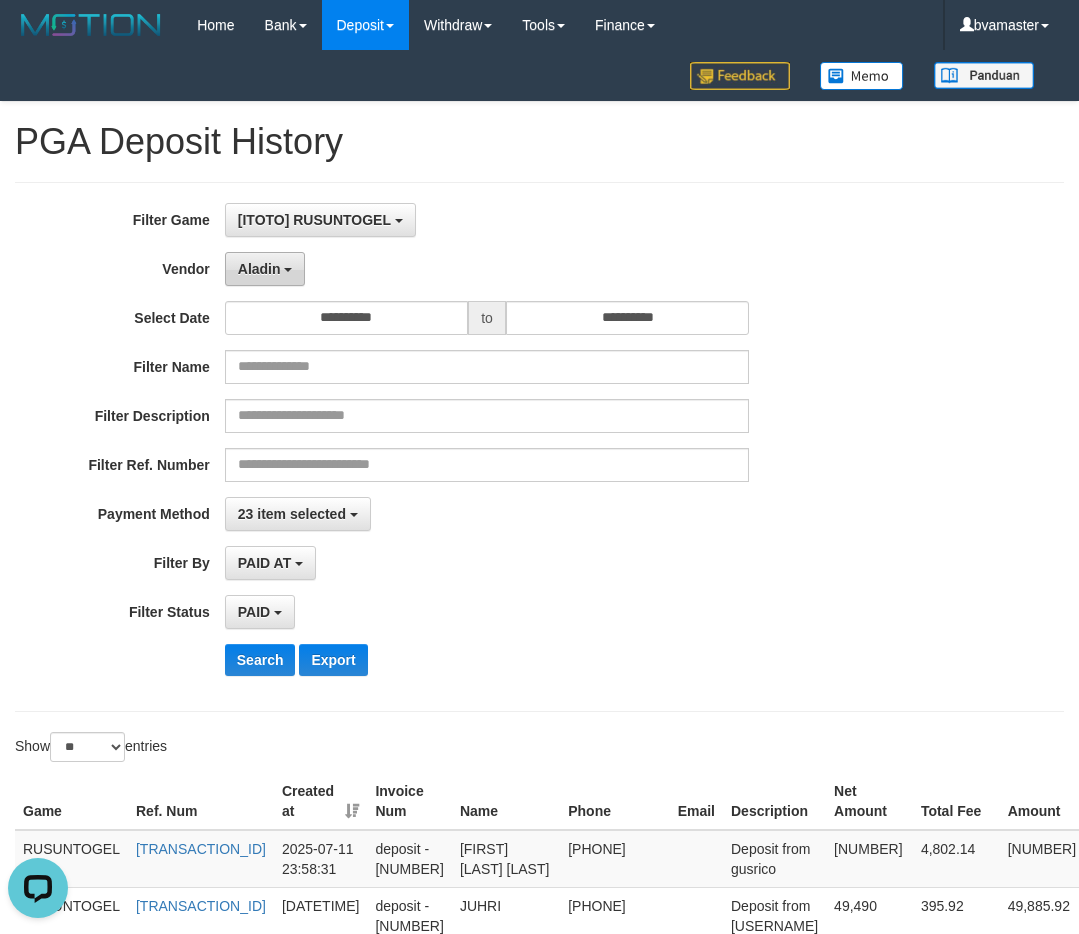 drag, startPoint x: 248, startPoint y: 271, endPoint x: 271, endPoint y: 279, distance: 24.351591 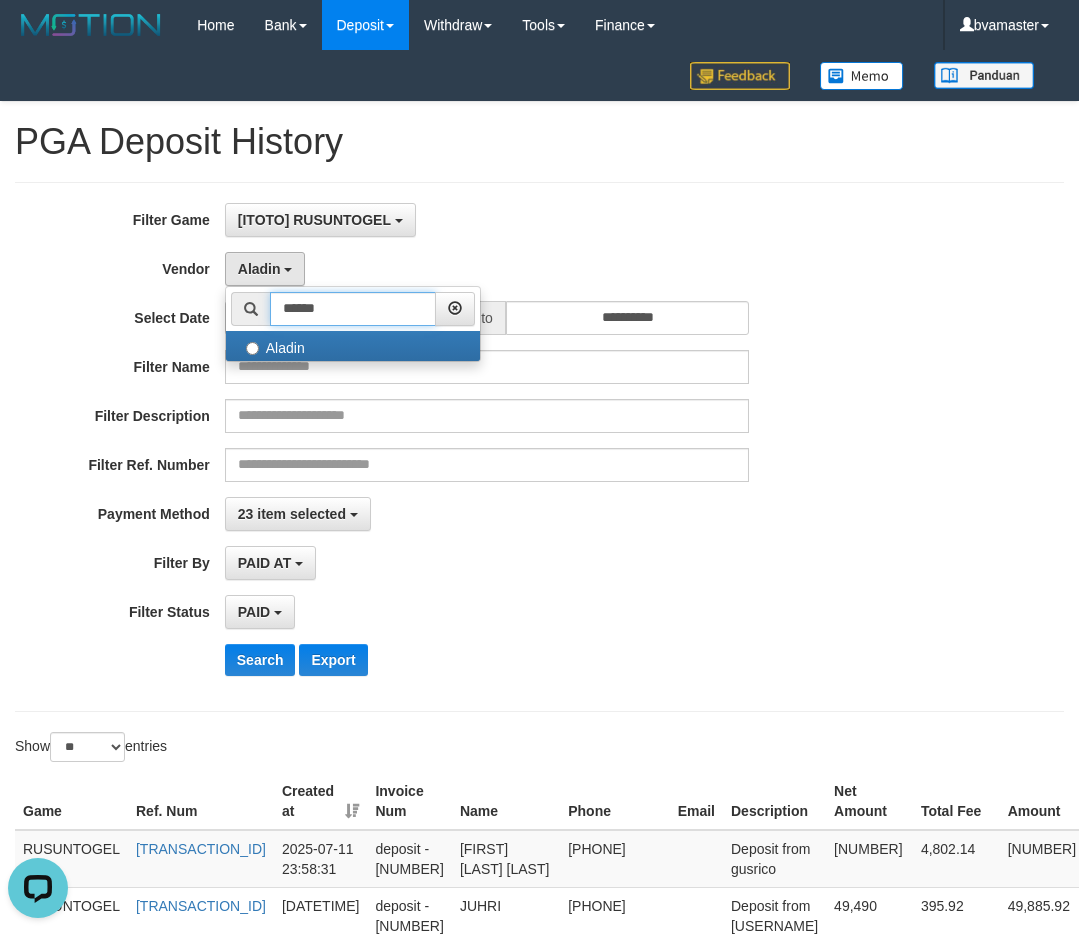 click on "******" at bounding box center [353, 309] 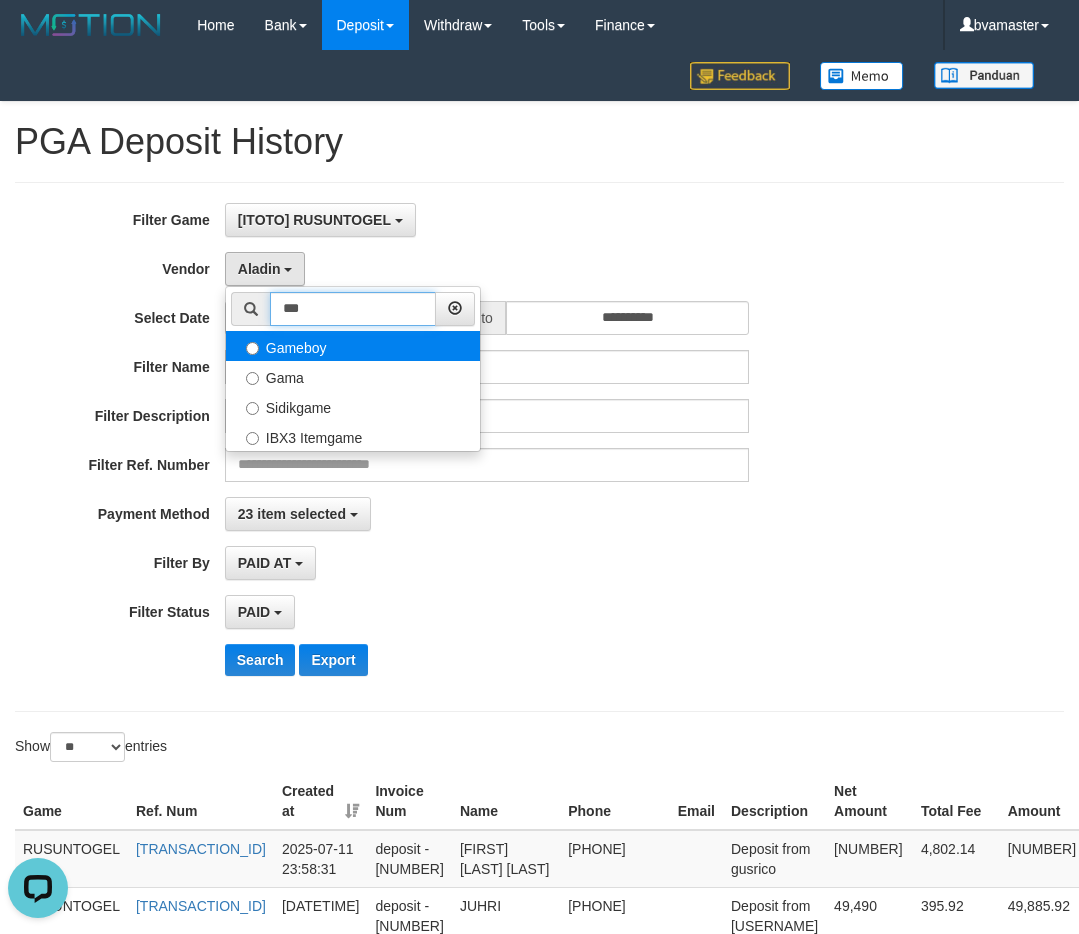 type on "***" 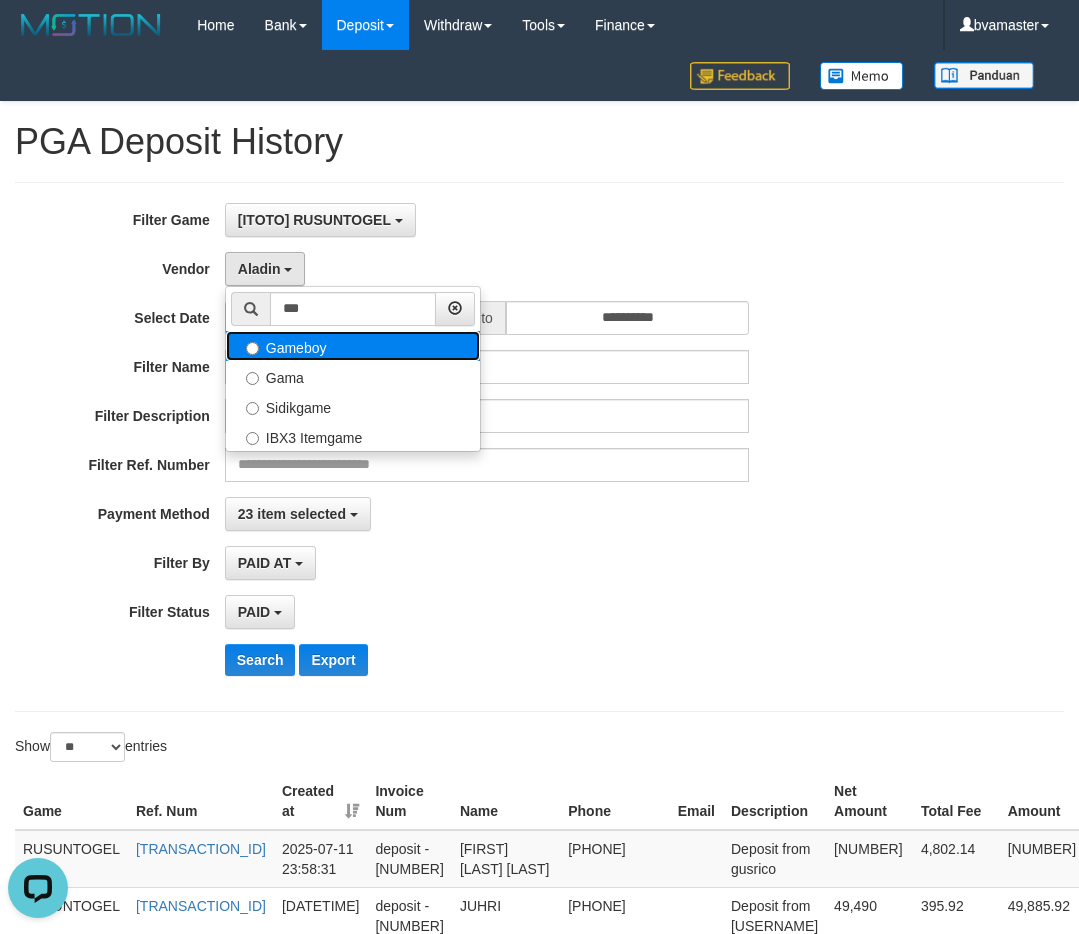 drag, startPoint x: 293, startPoint y: 350, endPoint x: 437, endPoint y: 451, distance: 175.88918 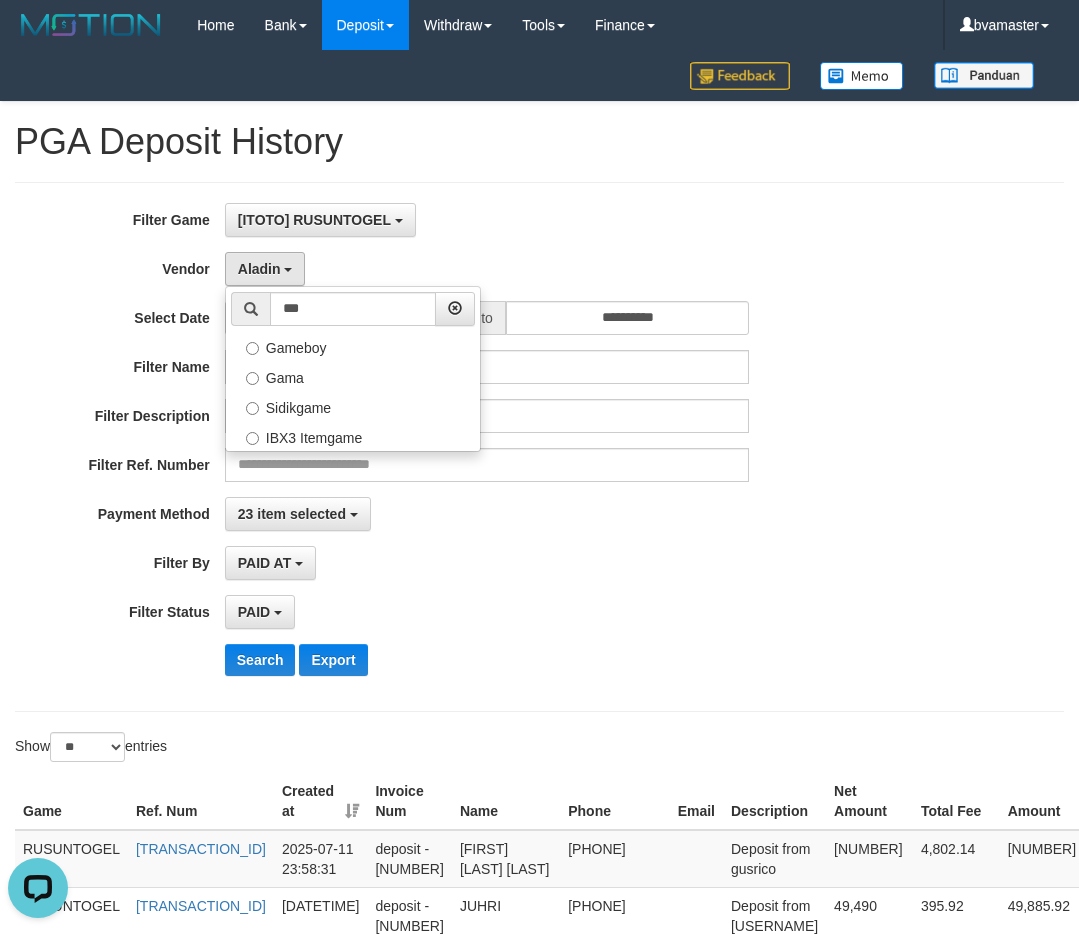 select on "**********" 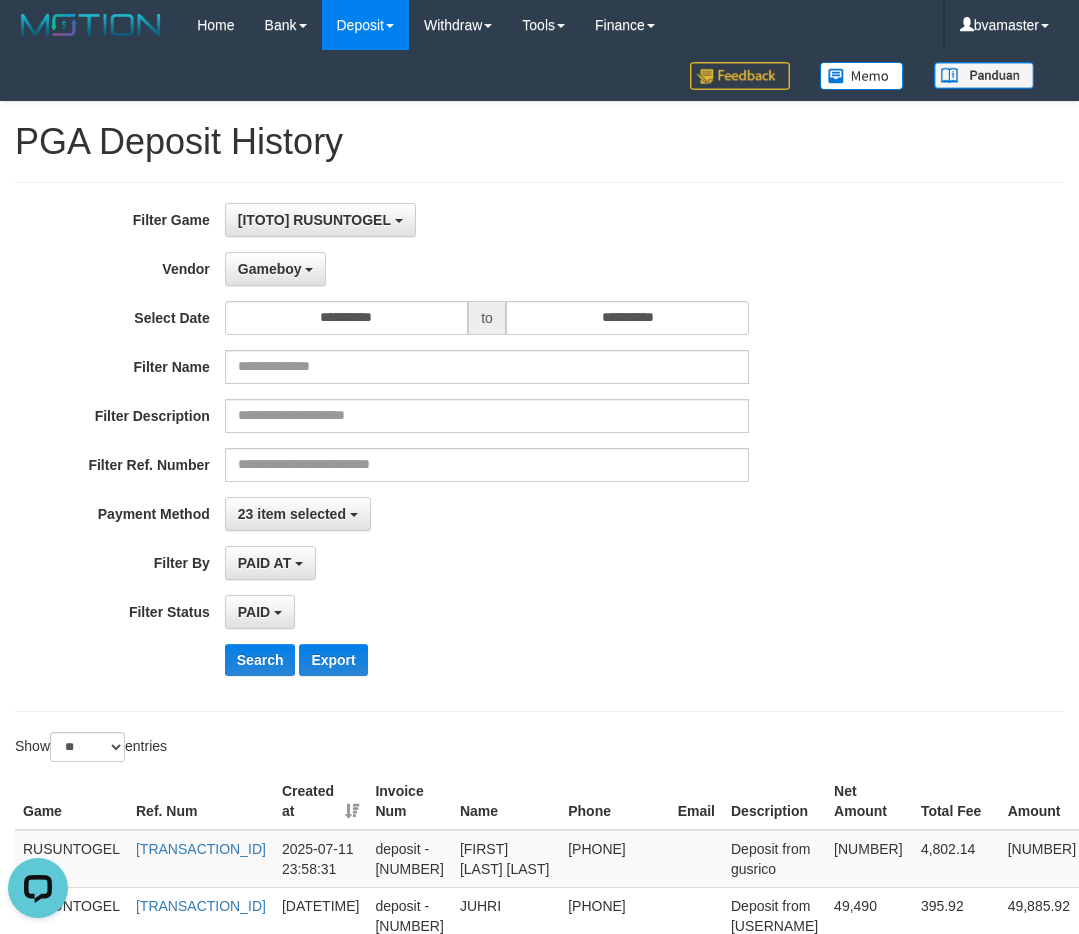 click on "**********" at bounding box center [449, 447] 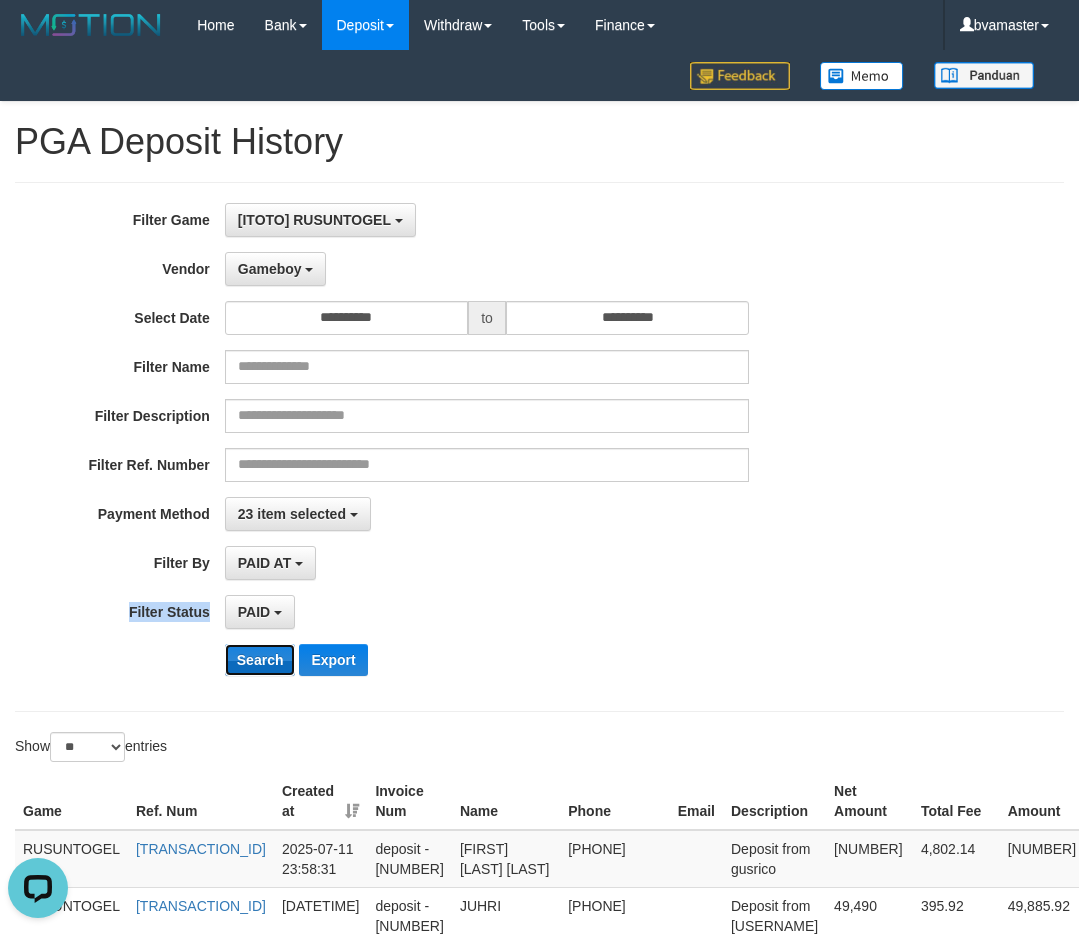 click on "Search" at bounding box center (260, 660) 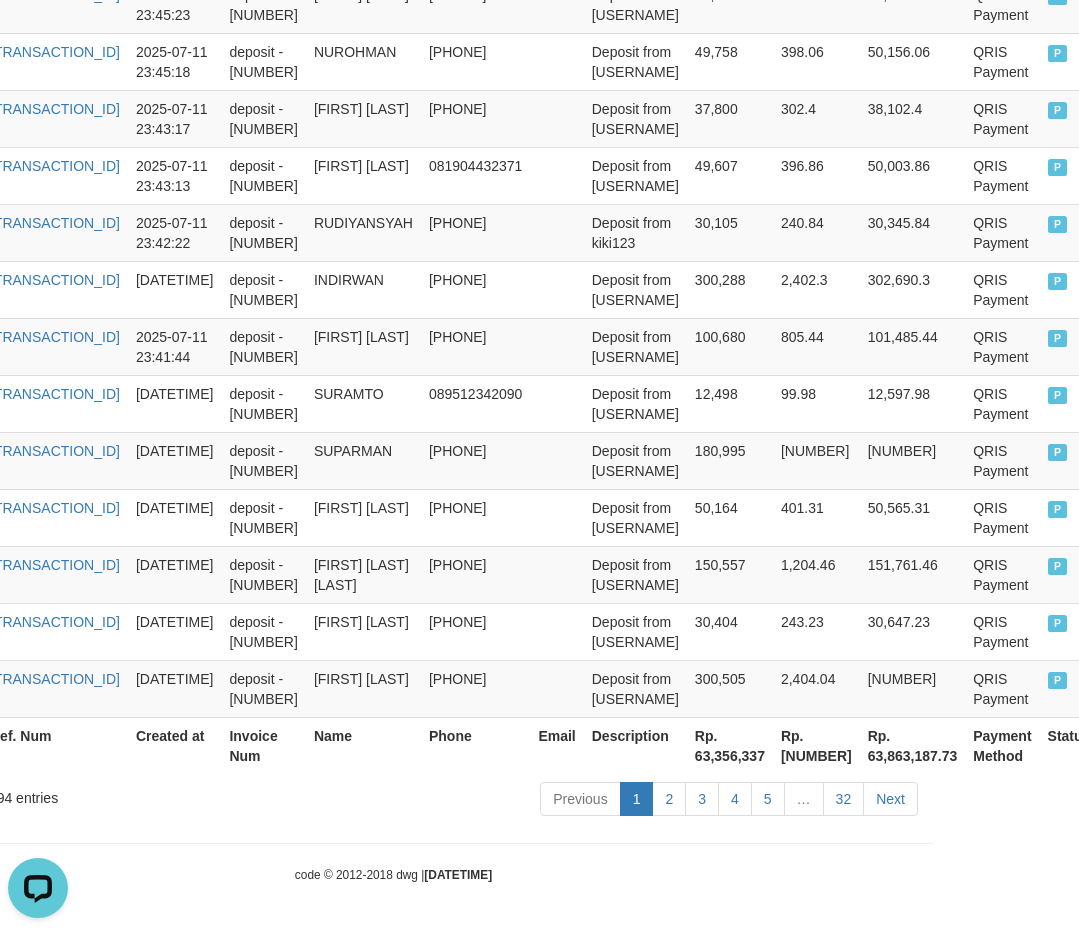 scroll, scrollTop: 1578, scrollLeft: 289, axis: both 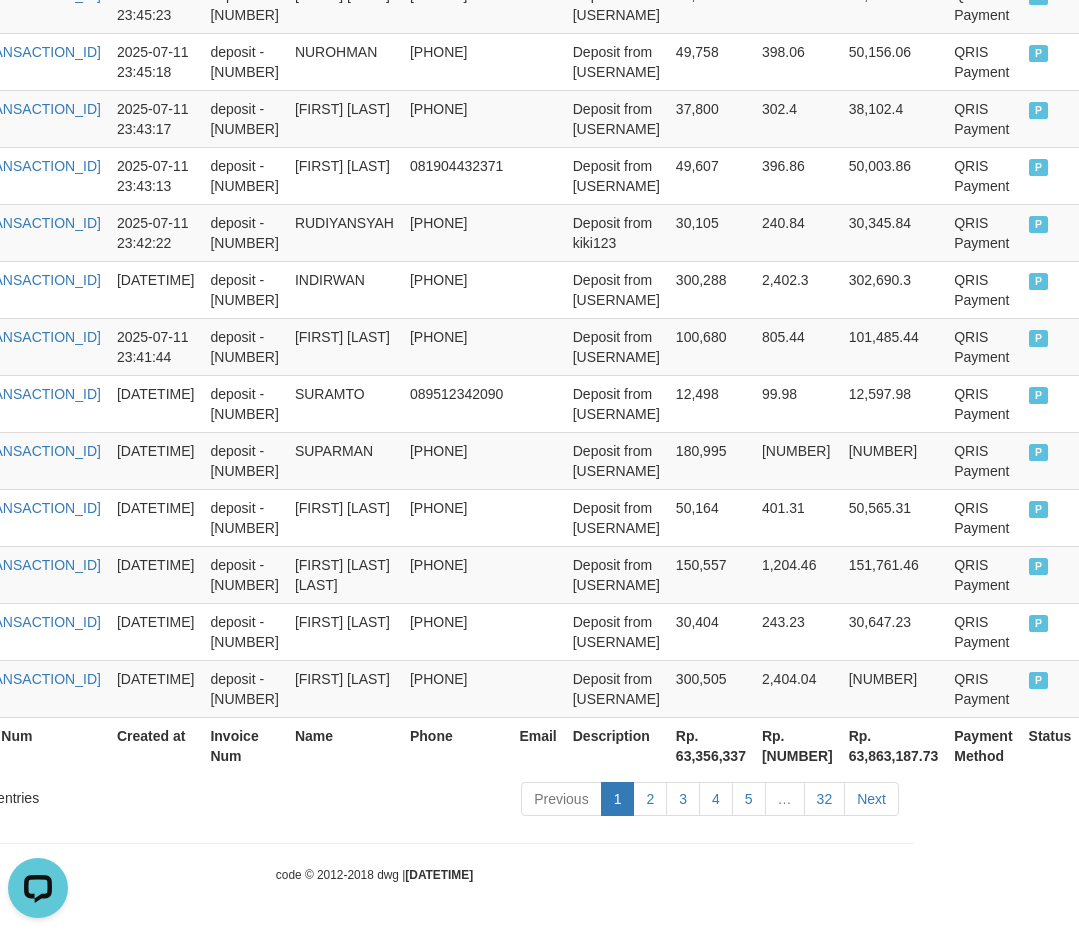 click on "Rp. 63,863,187.73" at bounding box center (894, 745) 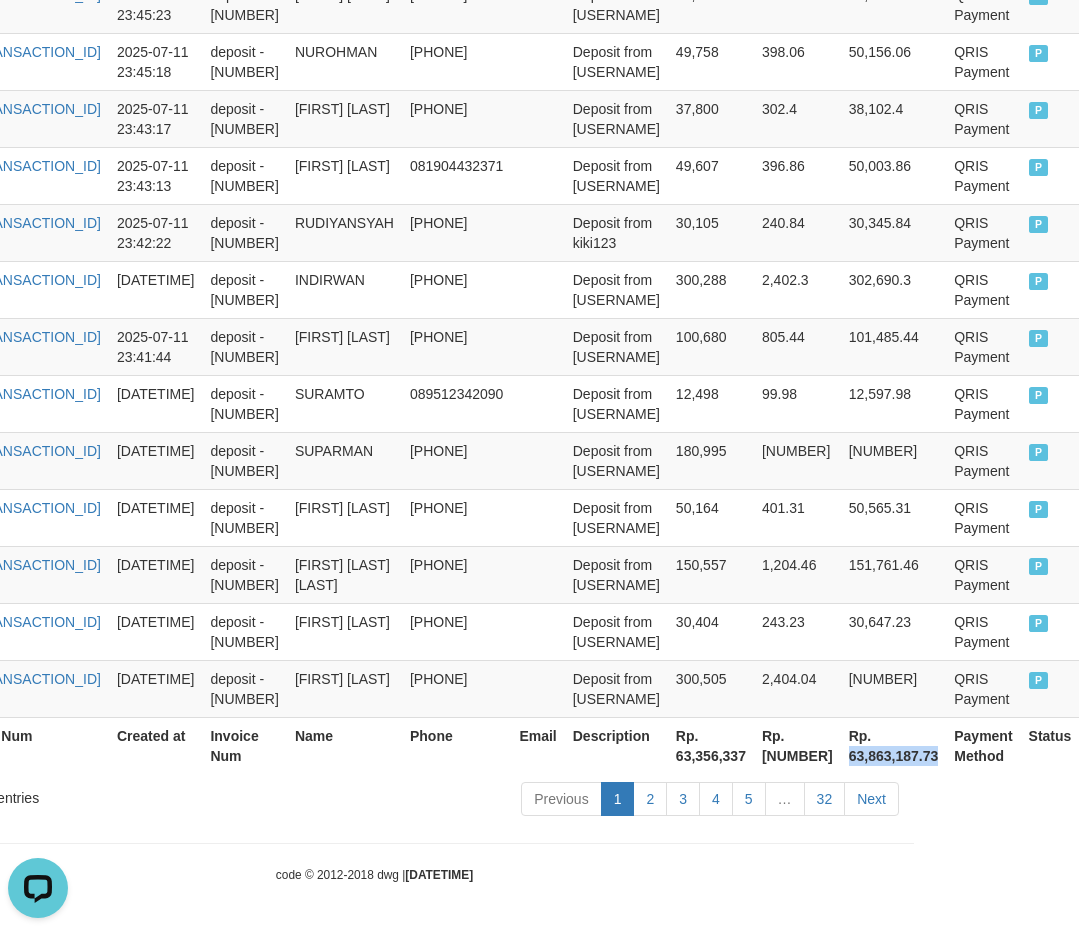 click on "Rp. 63,863,187.73" at bounding box center (894, 745) 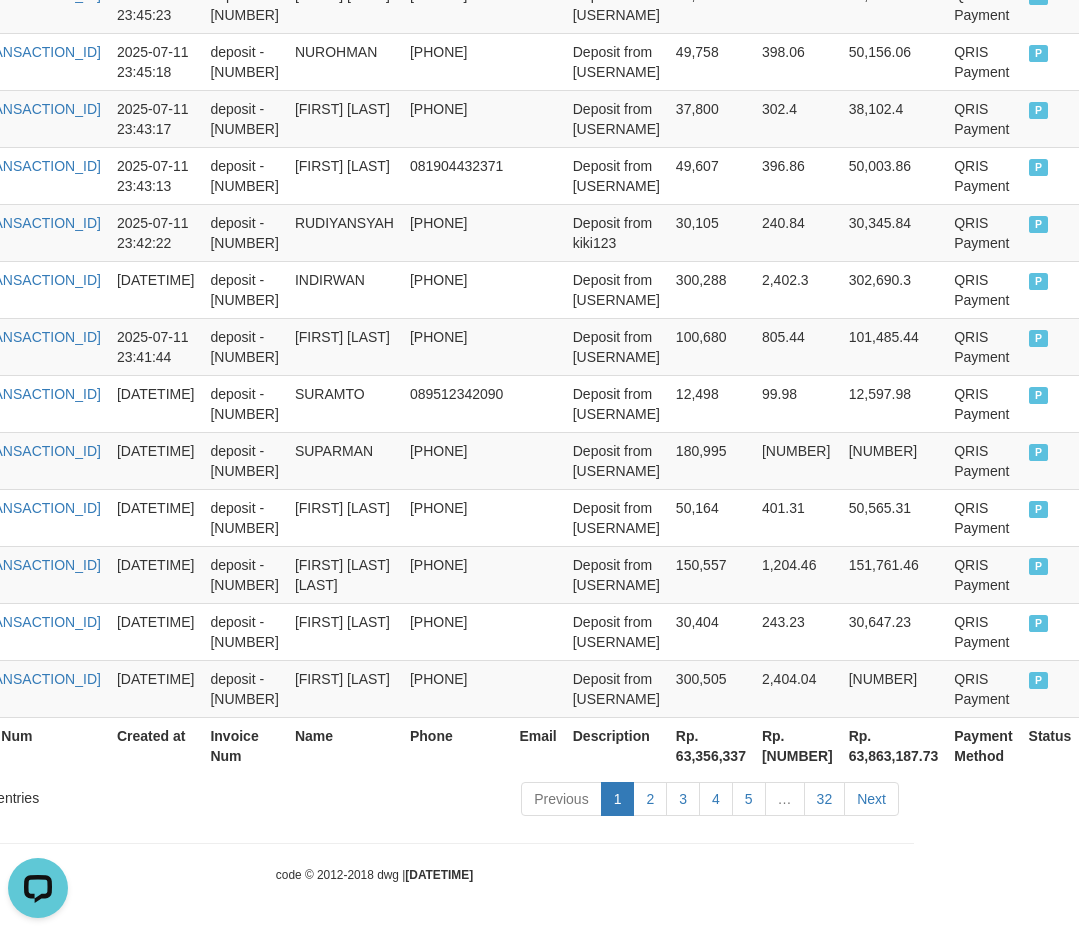 drag, startPoint x: 740, startPoint y: 871, endPoint x: 761, endPoint y: 773, distance: 100.22475 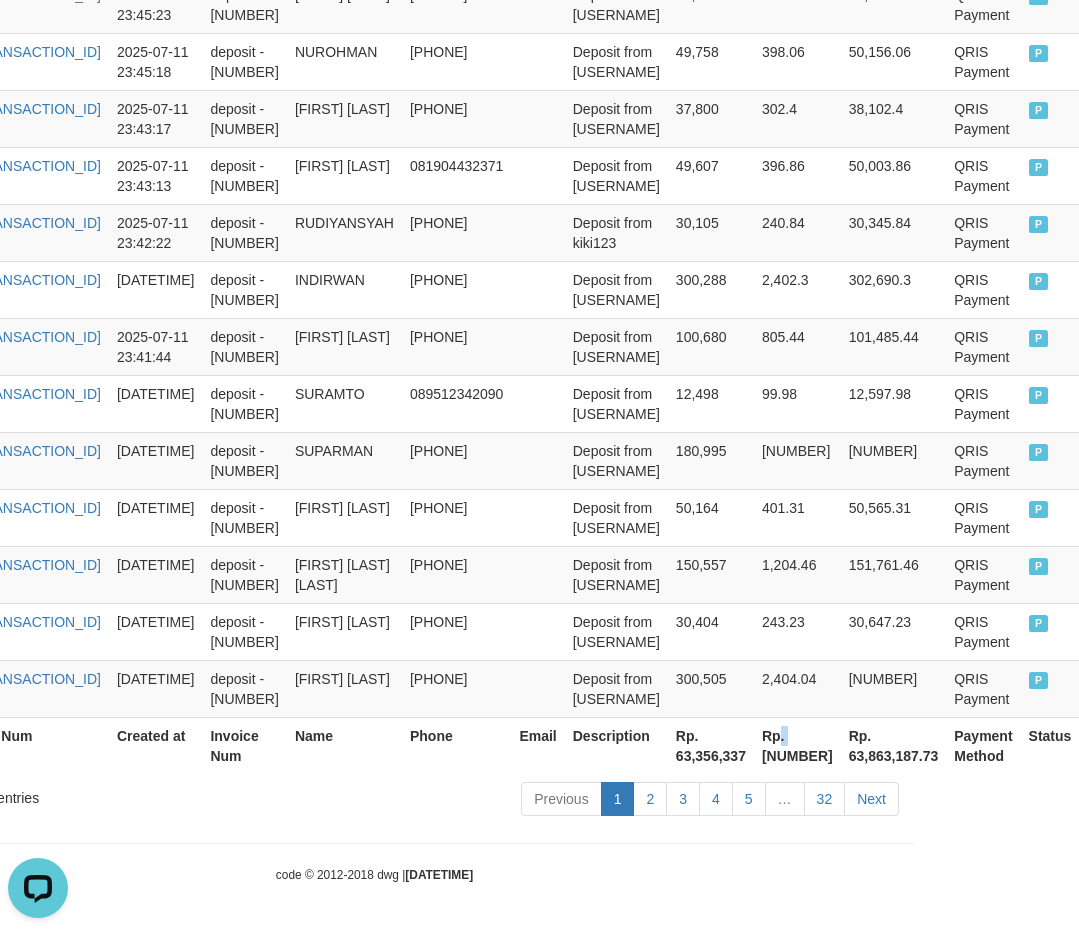 click on "Rp. [NUMBER]" at bounding box center [797, 745] 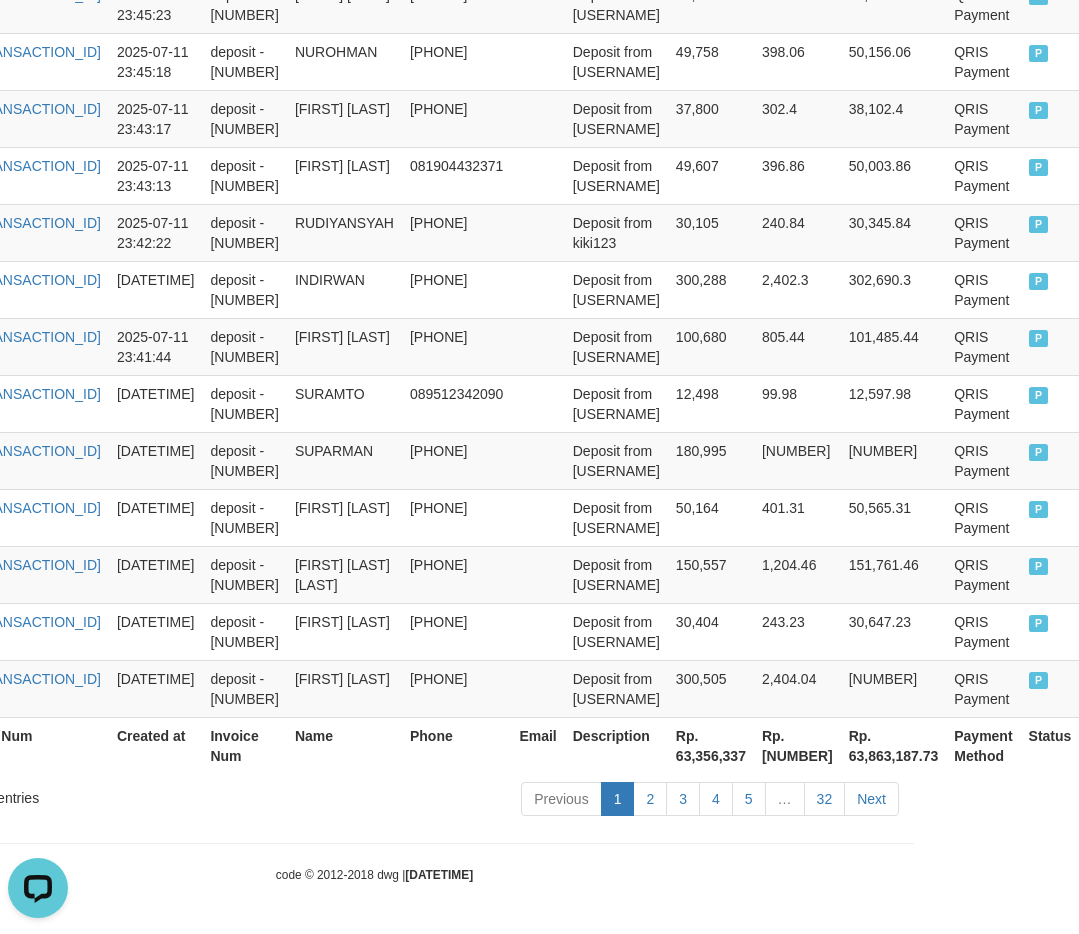 click on "Rp. [NUMBER]" at bounding box center (797, 745) 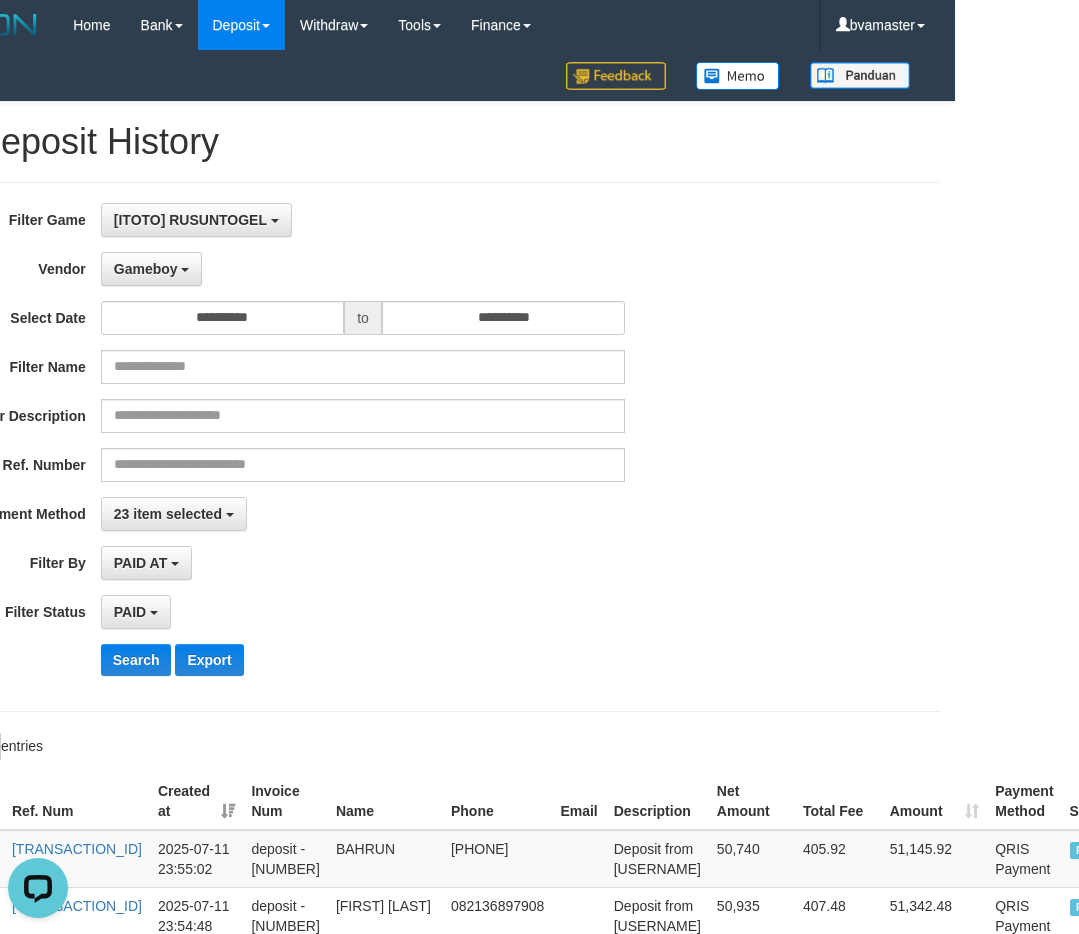 scroll, scrollTop: 0, scrollLeft: 89, axis: horizontal 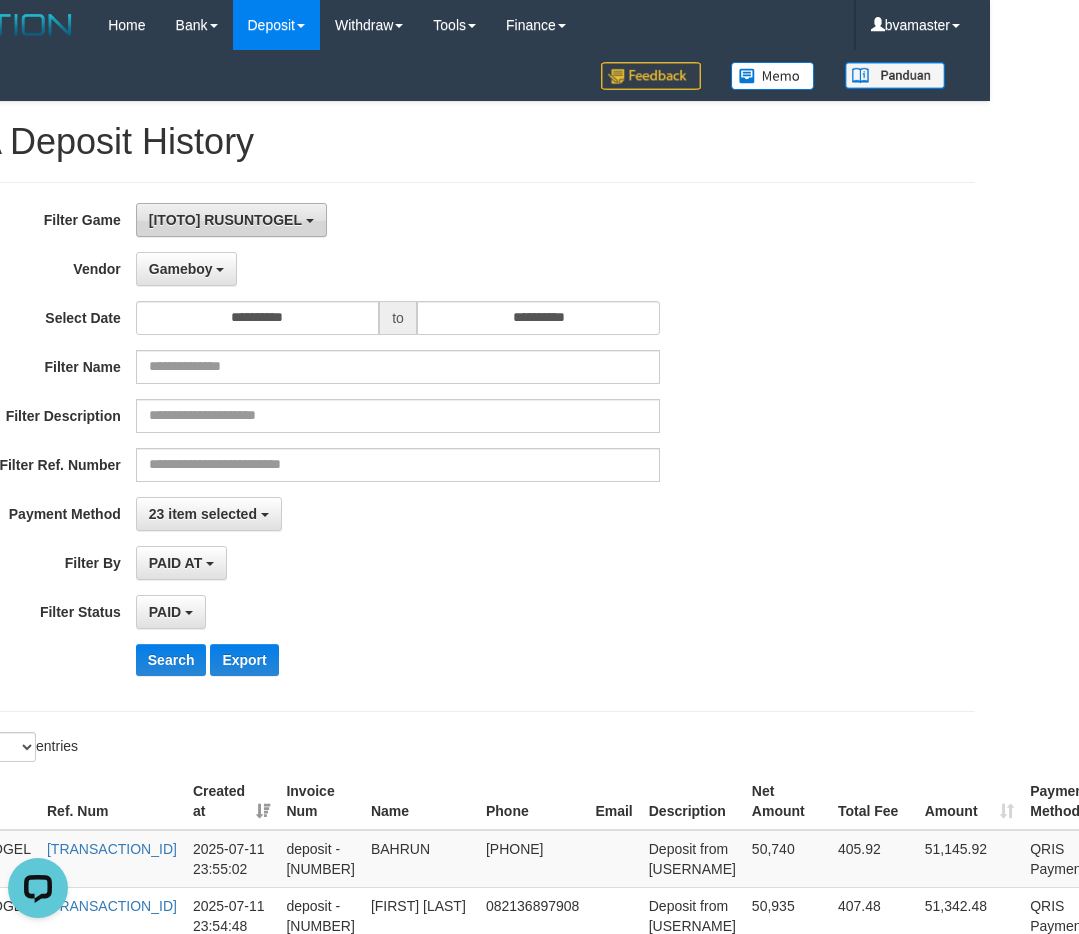 click on "[ITOTO] RUSUNTOGEL" at bounding box center [231, 220] 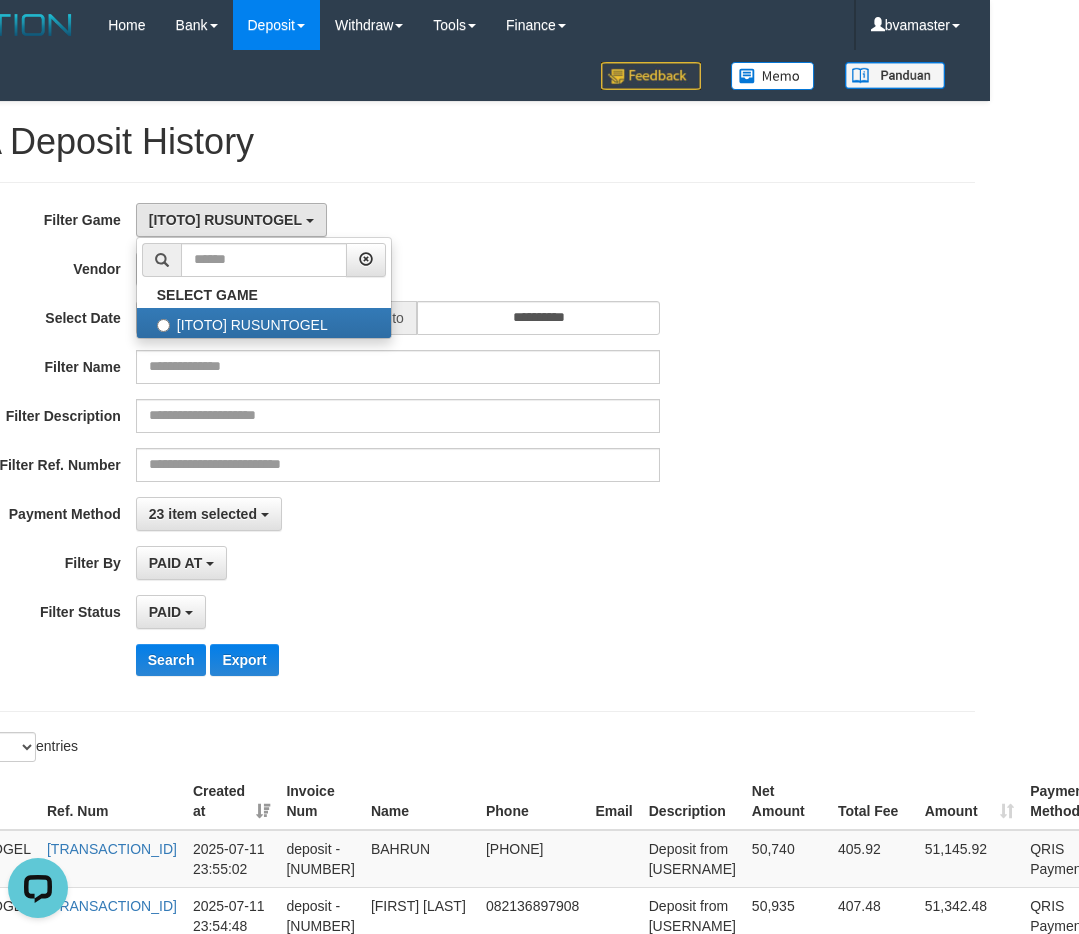 click on "**********" at bounding box center (360, 447) 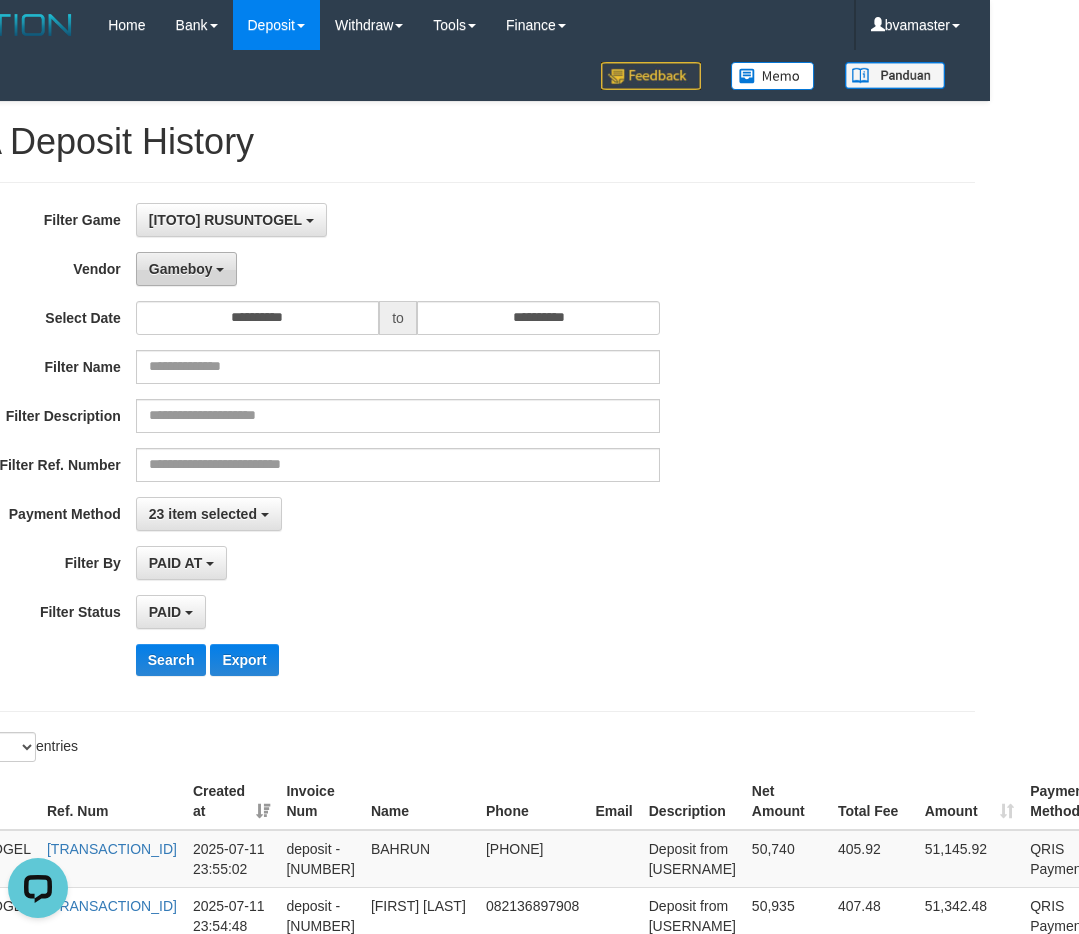 click on "Gameboy" at bounding box center [181, 269] 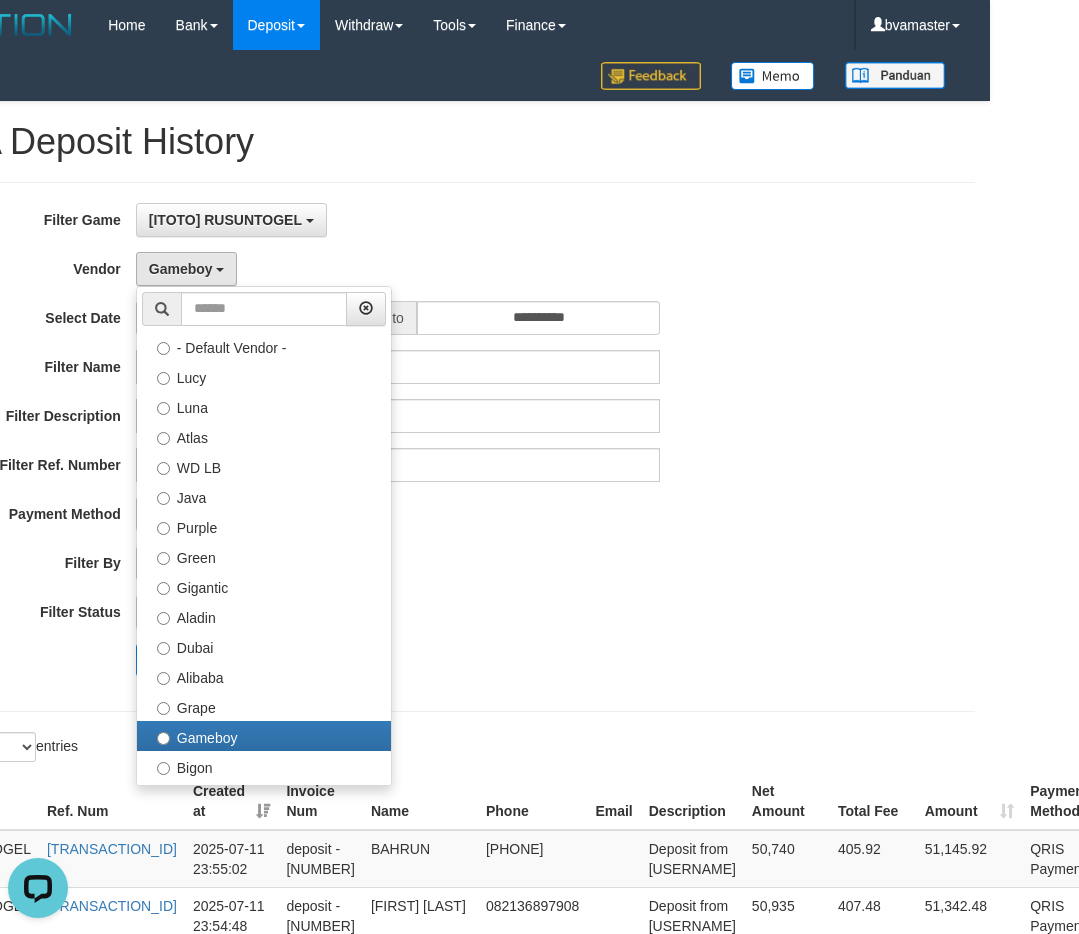 click on "- Default Vendor -  Lucy  Luna  Atlas  WD LB  Java  Purple  Green  Gigantic  Aladin  Dubai  Alibaba  Grape  Gameboy  Bigon  Allstar  Xtr  Gama  IBX11  Selat  Borde  Indahjualpulsa  Lemavo  Gogogoy  Itudo  Yuwanatopup  Sidikgame  Voucher100  Awalpulsa  Lambda  Combo  IBX3 NUANSATOPUP  IBX3 Pusatjualpulsa  IBX3 Itemgame  IBX3 SILAKSA  IBX3 Makmurvoucher  IBX3 MAKMURTOPUP  IBX3 Pilihvoucher" at bounding box center (264, 536) 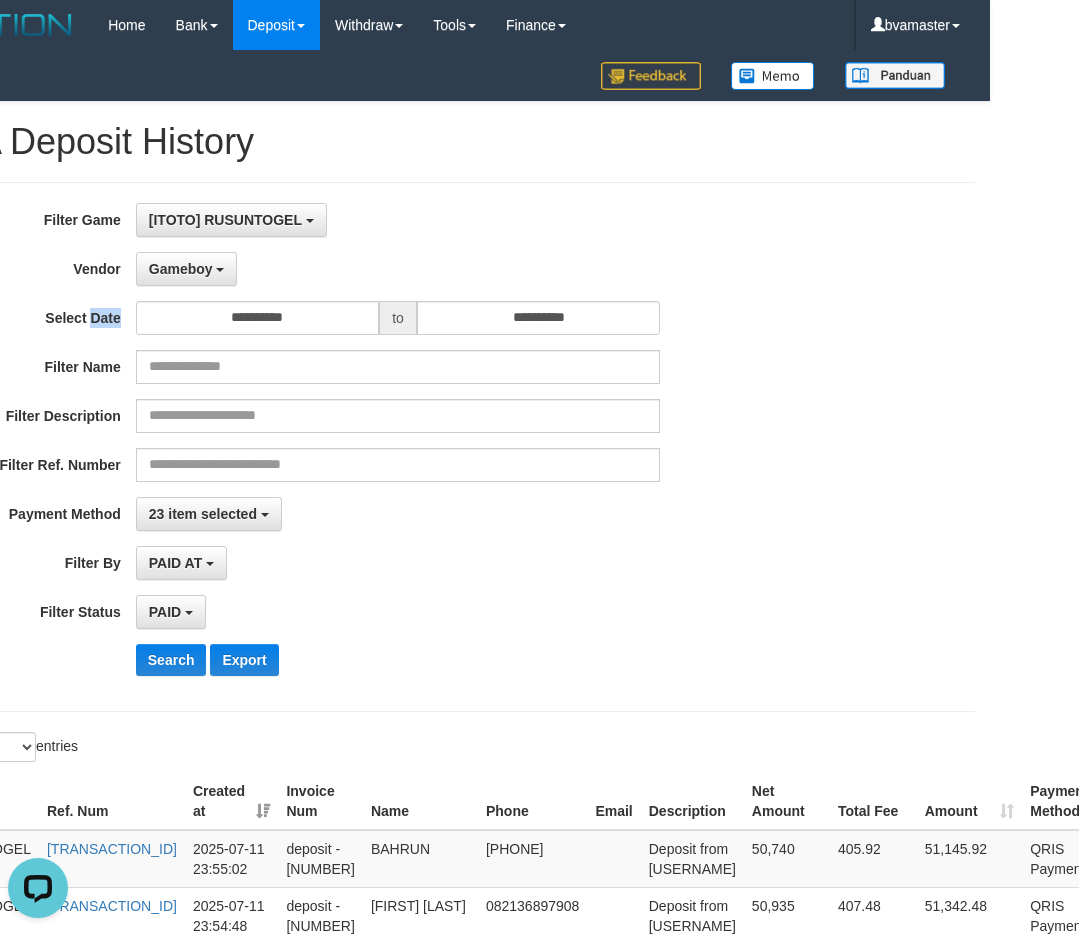 click on "**********" at bounding box center (360, 447) 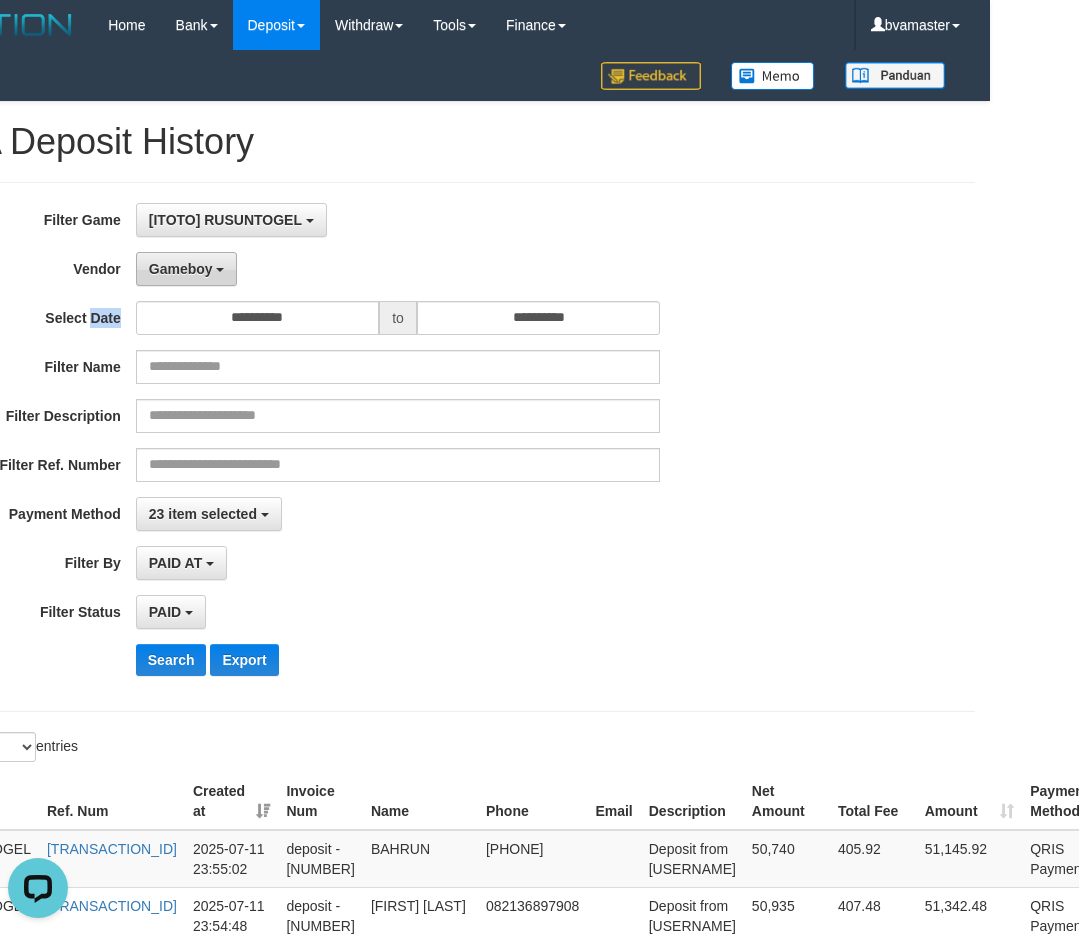 click on "Gameboy" at bounding box center (181, 269) 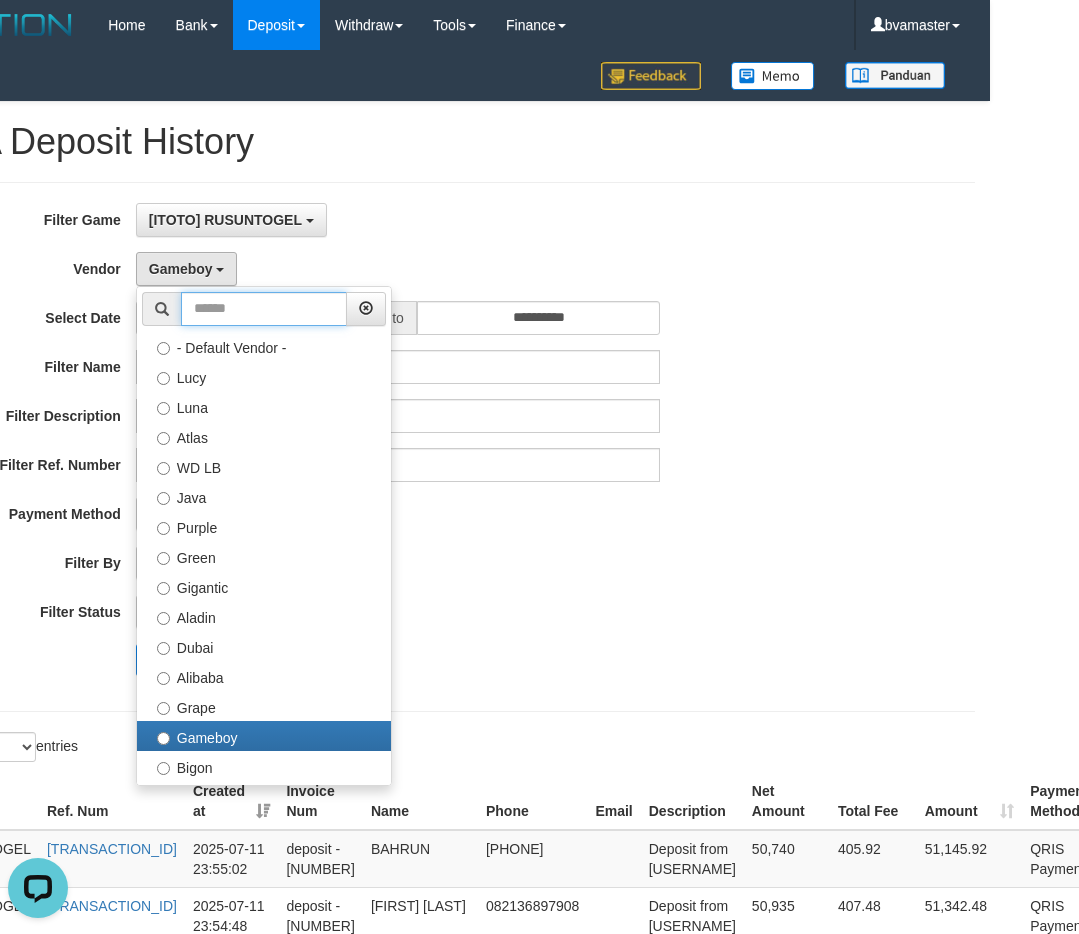 click at bounding box center [264, 309] 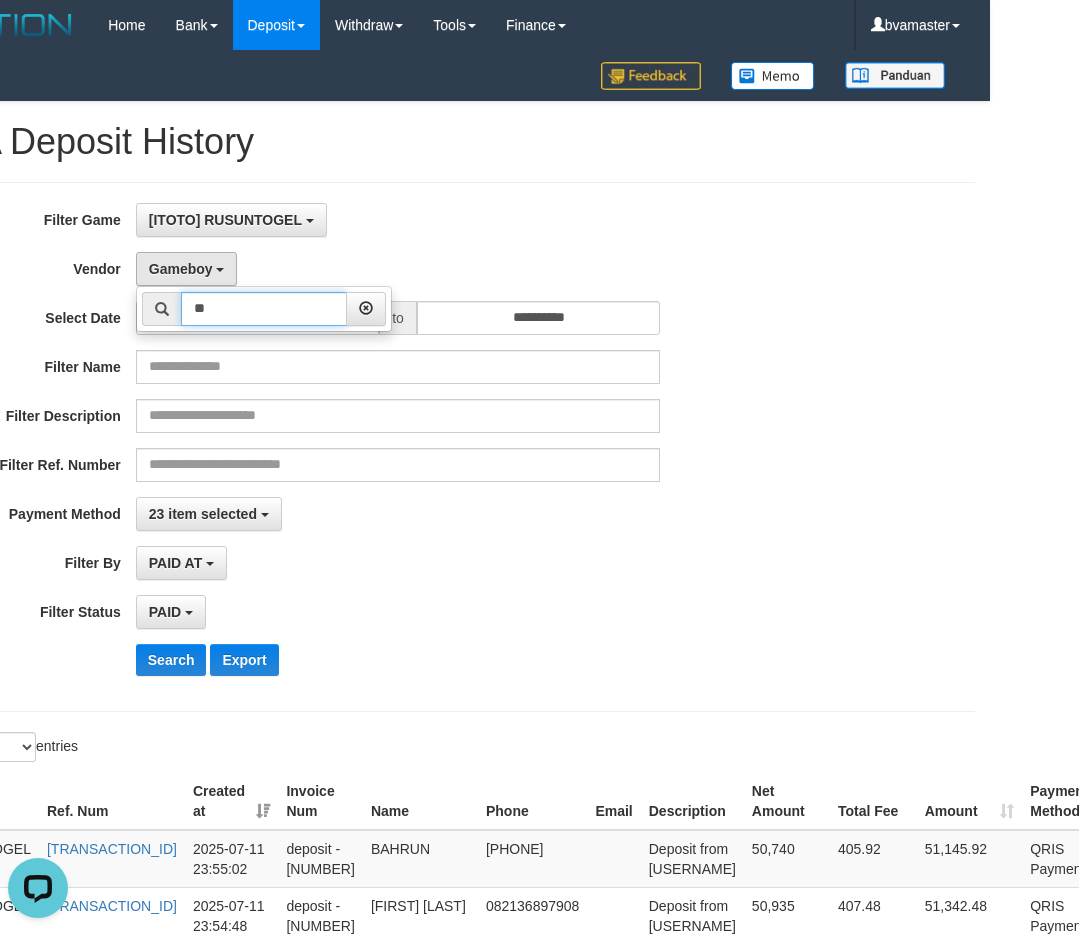 type on "*" 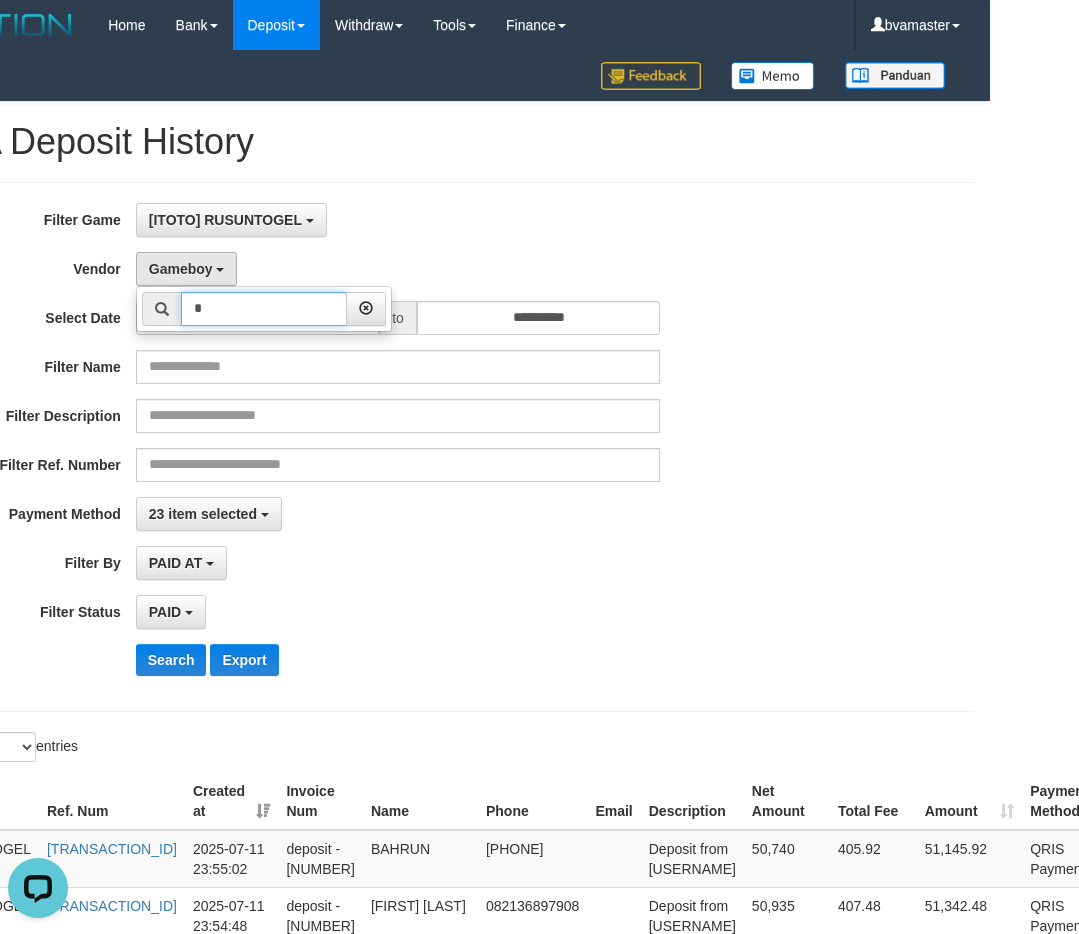 type 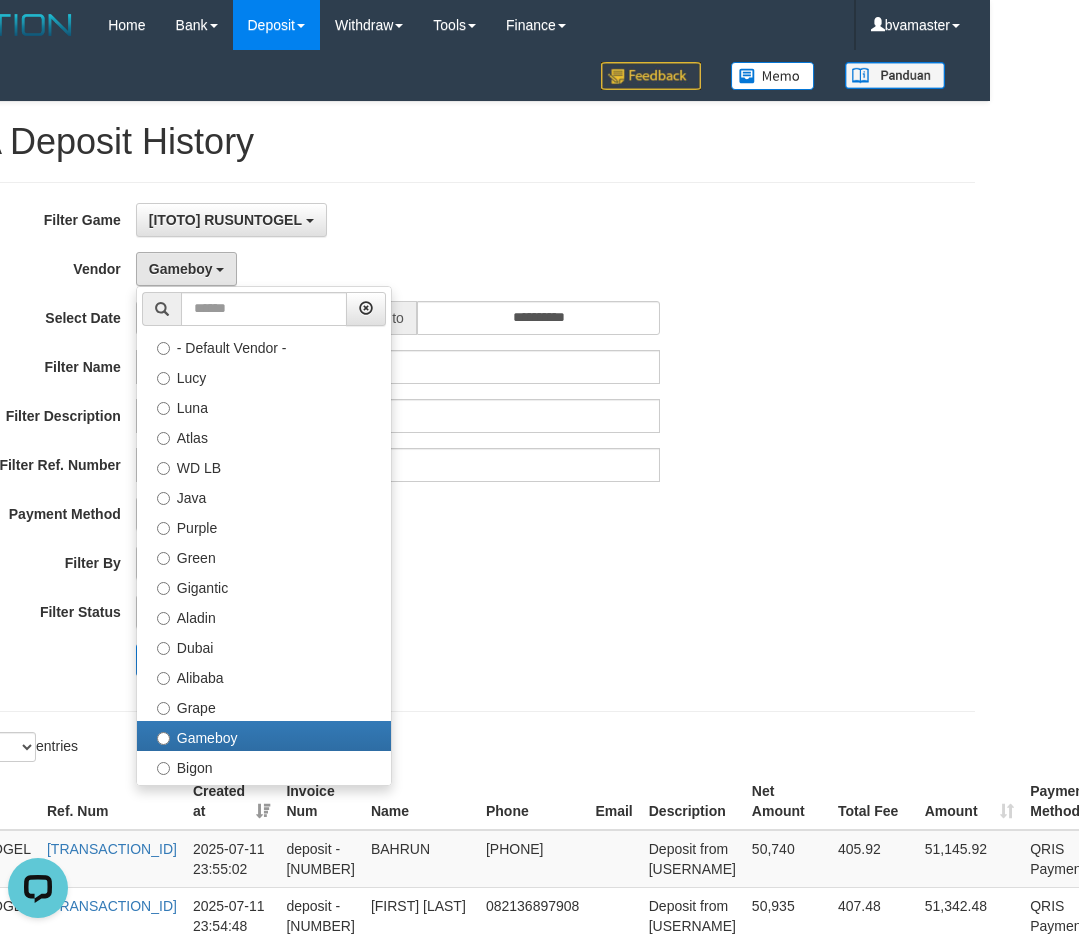 click on "Gameboy    - Default Vendor -  [USERNAME]  Luna  Atlas  WD LB  Java  Purple  Green  Gigantic  Aladin  Dubai  Alibaba  Grape  Gameboy  Bigon  Allstar  Xtr  Gama  IBX11  Selat  Borde  Indahjualpulsa  Lemavo  Gogogoy  Itudo  Yuwanatopup  Sidikgame  Voucher100  Awalpulsa  Lambda  Combo  IBX3 NUANSATOPUP  IBX3 Pusatjualpulsa  IBX3 Itemgame  IBX3 SILAKSA  IBX3 Makmurvoucher  IBX3 MAKMURTOPUP  IBX3 Pilihvoucher" at bounding box center [398, 269] 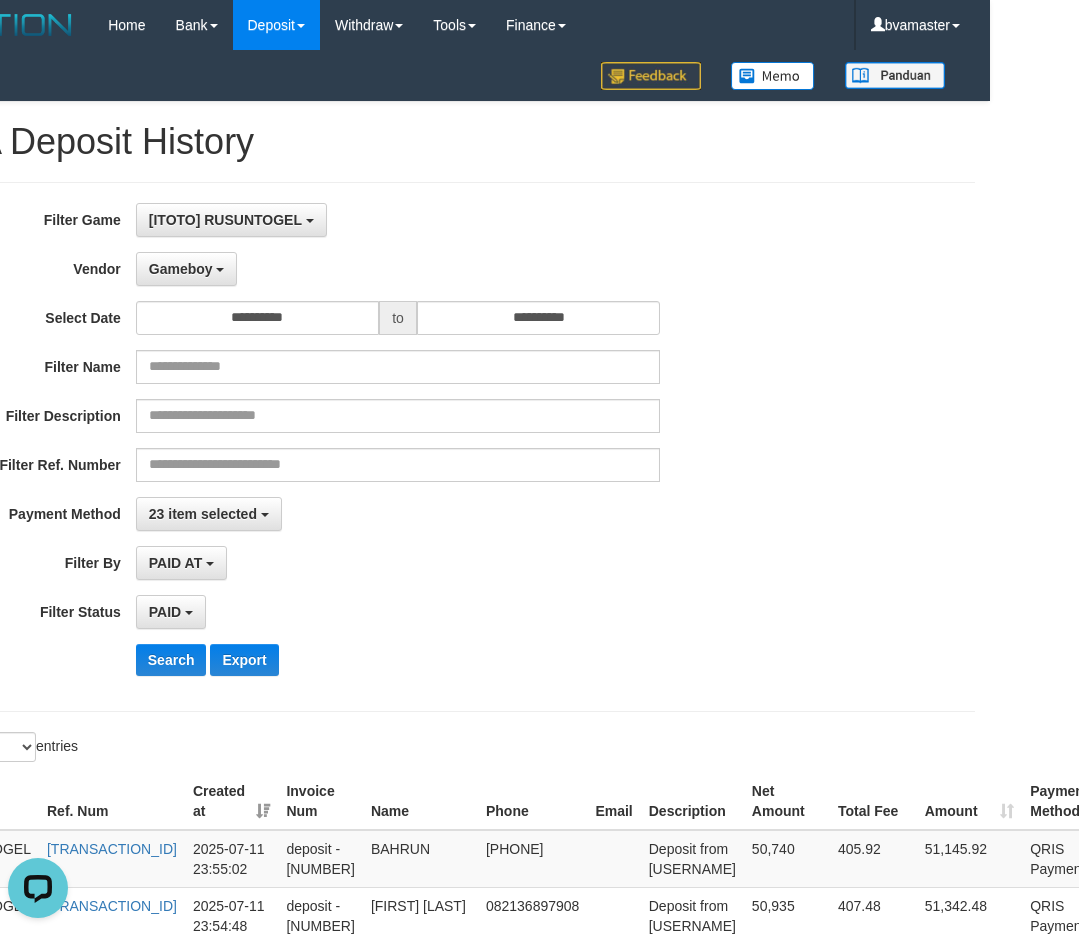 click on "**********" at bounding box center [360, 447] 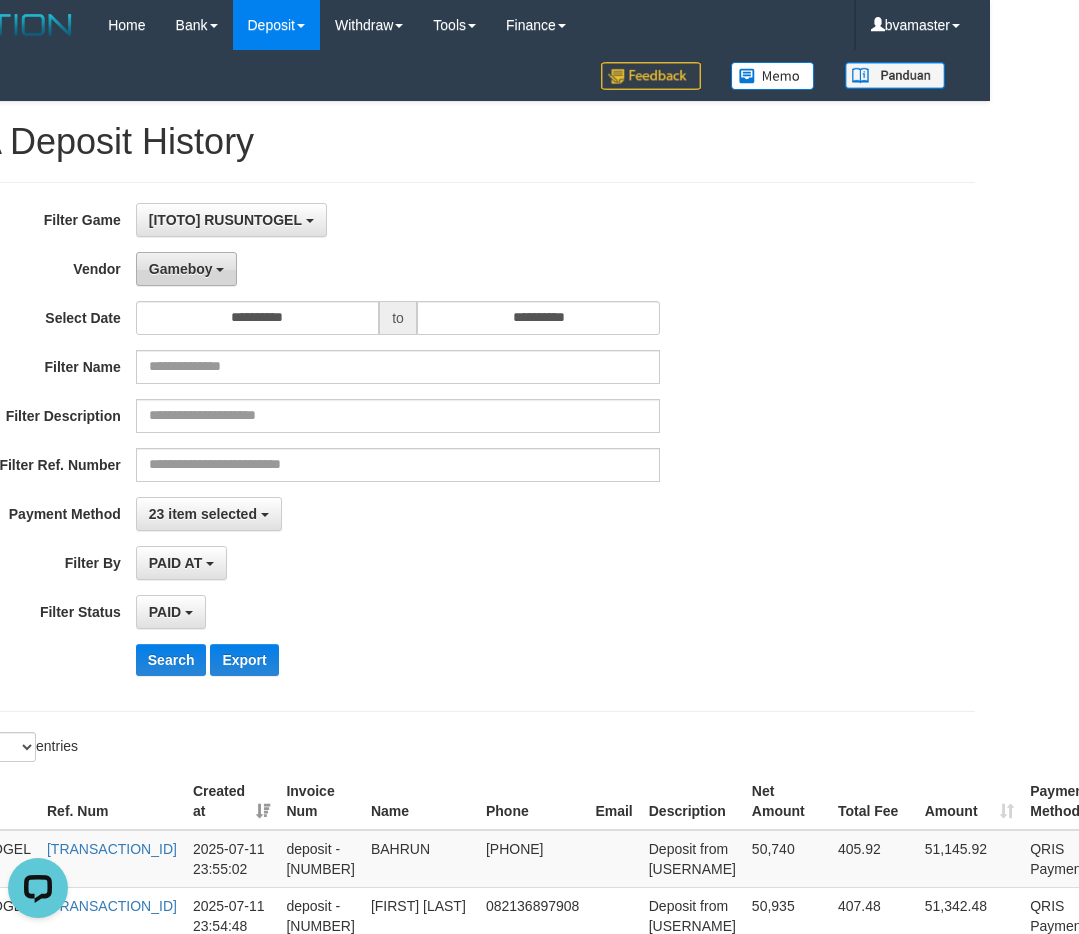 click on "Gameboy" at bounding box center [181, 269] 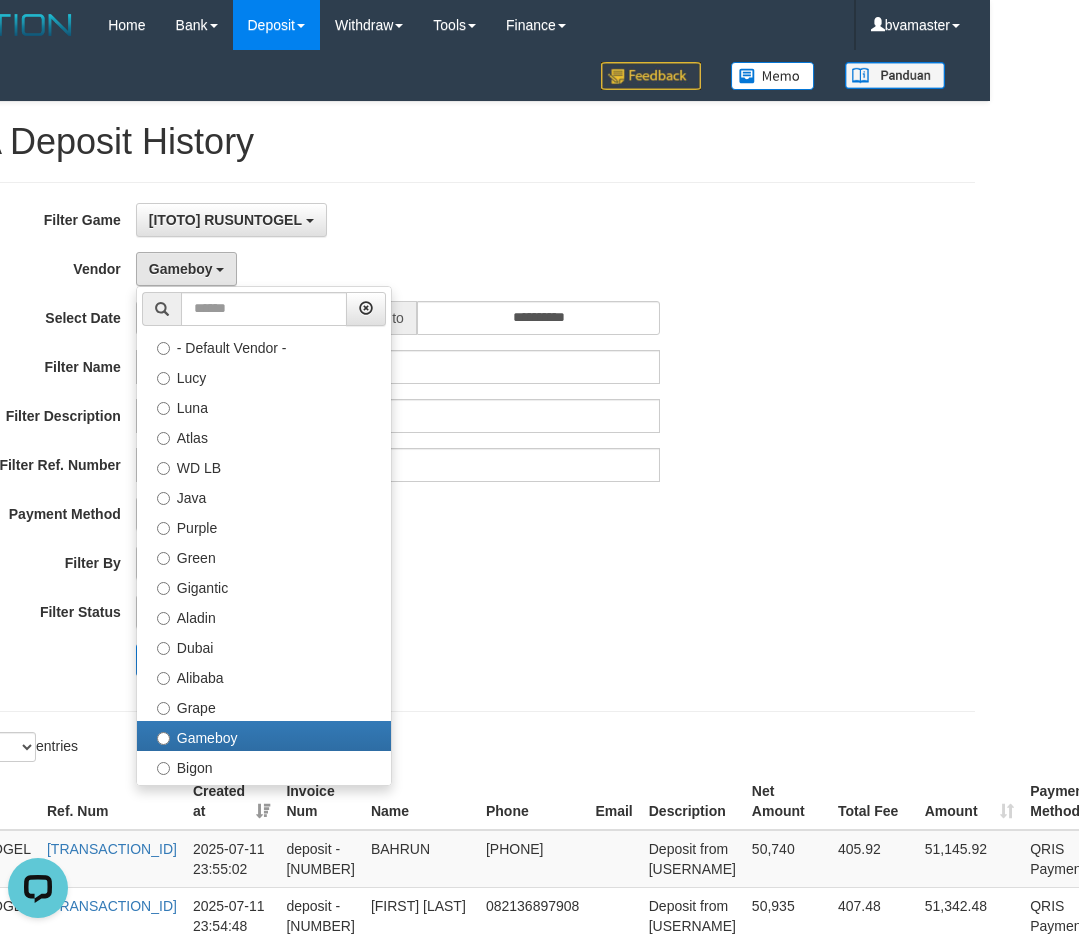 click on "**********" at bounding box center (360, 447) 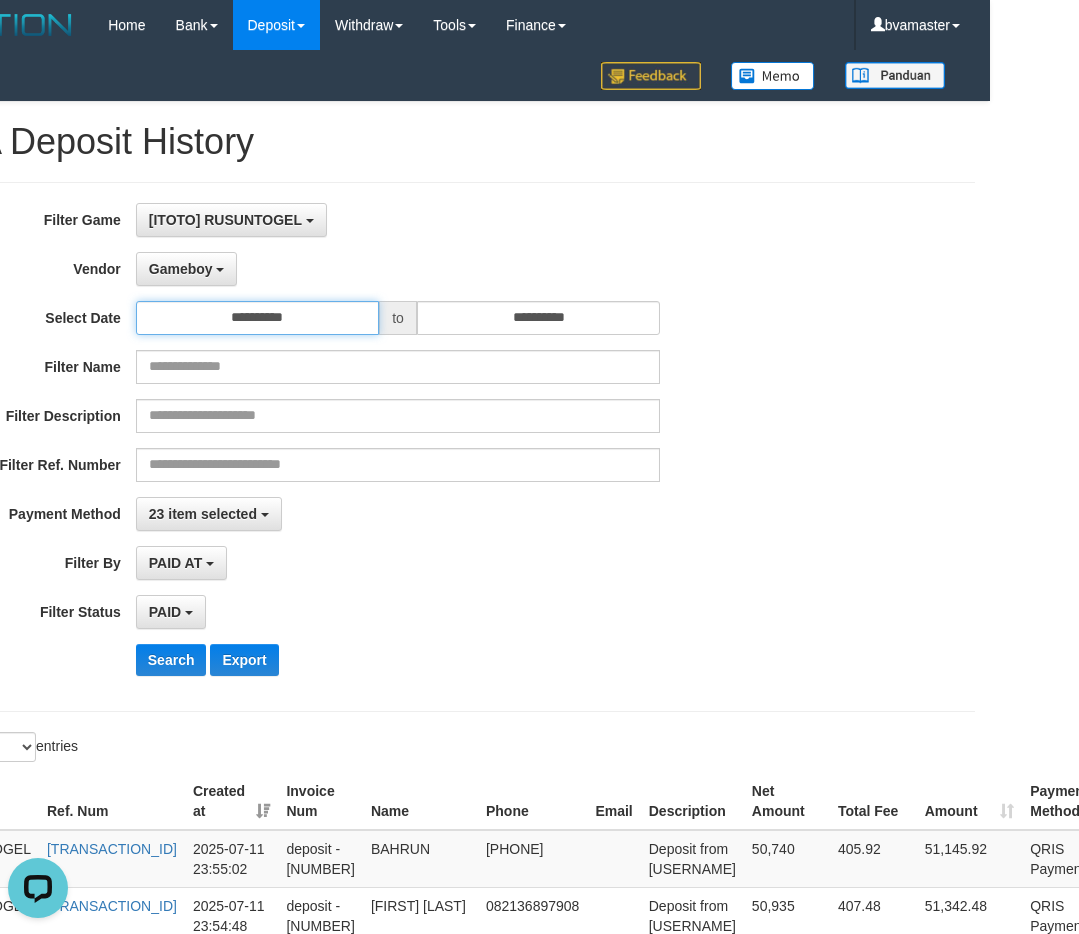 click on "**********" at bounding box center (257, 318) 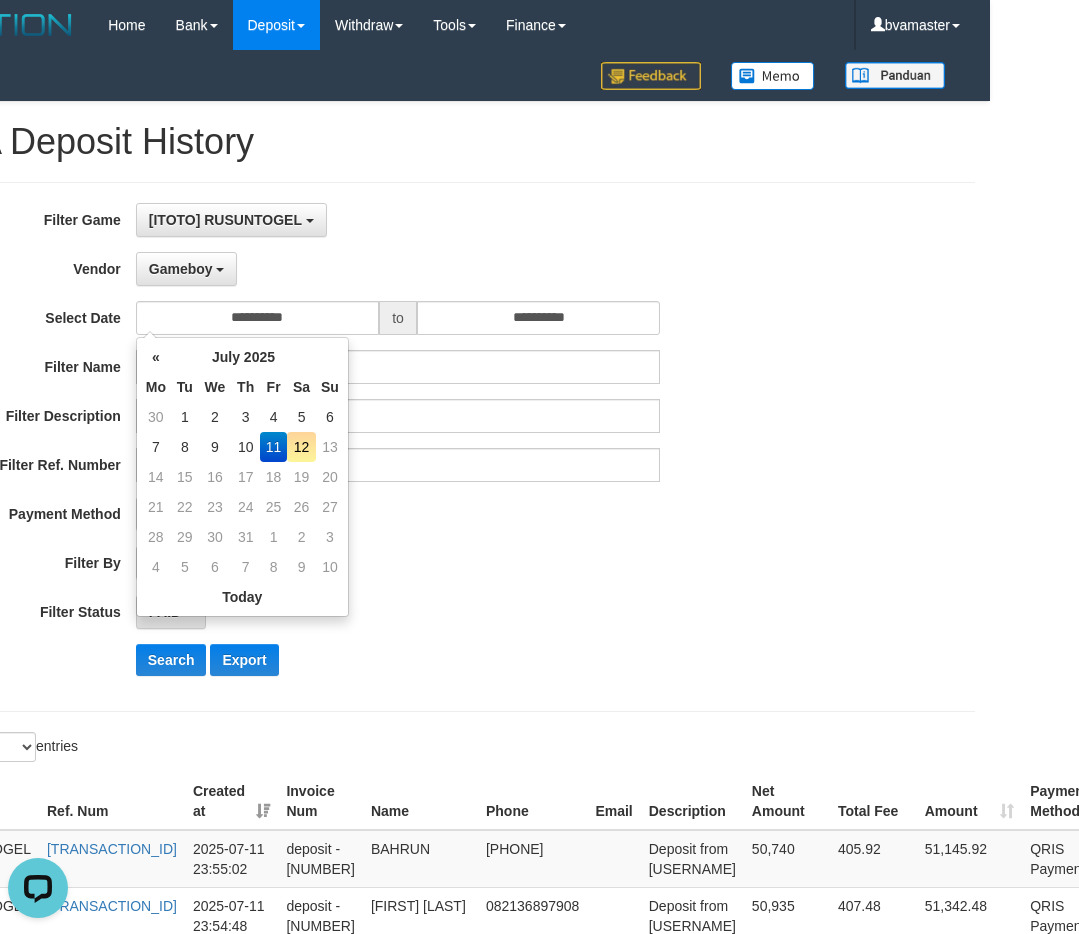 click on "PAID AT
PAID AT
CREATED AT" at bounding box center [398, 563] 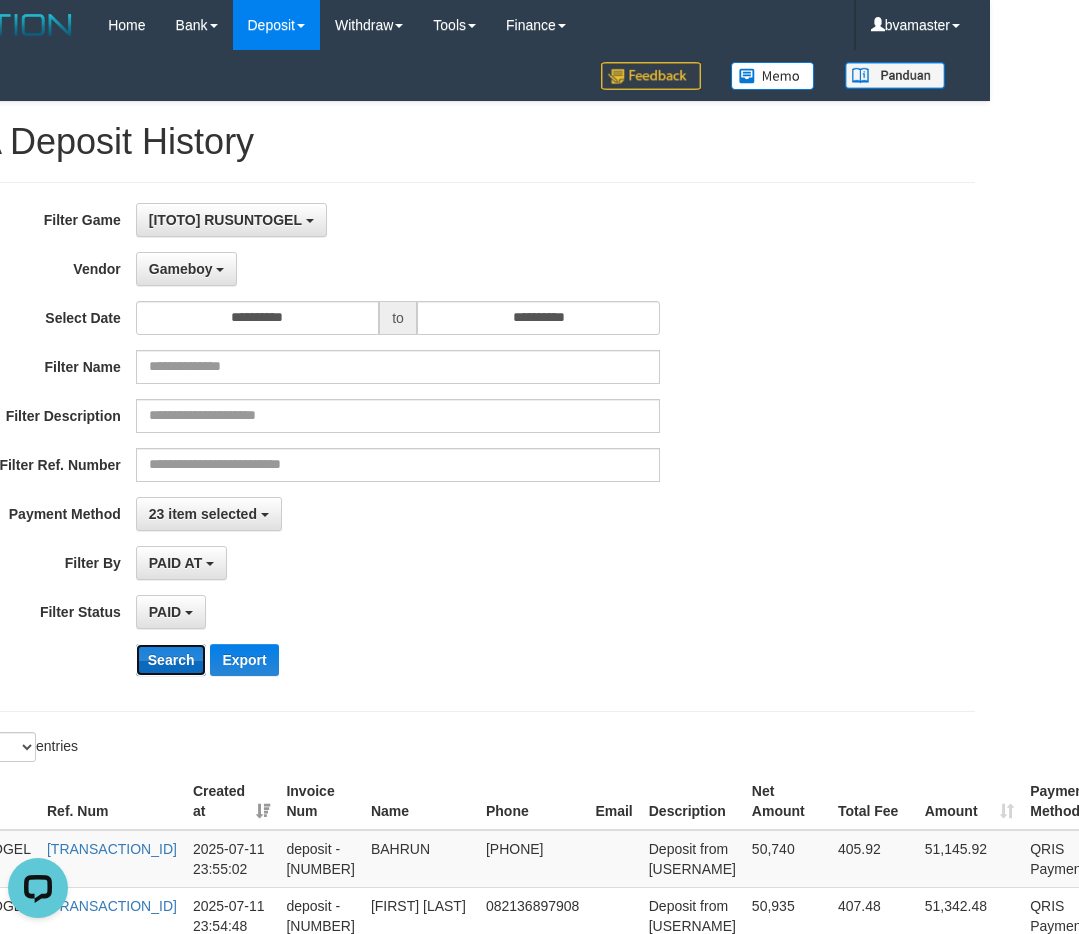 click on "Search" at bounding box center (171, 660) 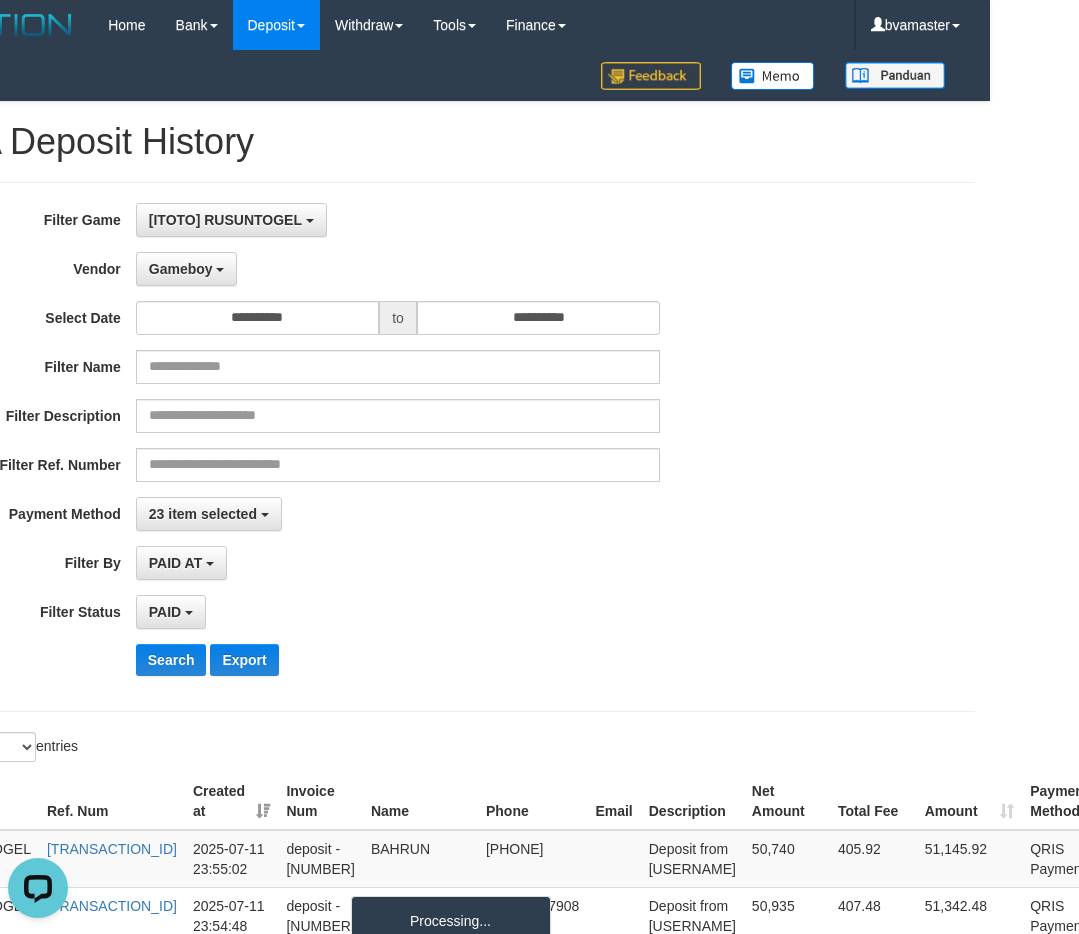 click on "**********" at bounding box center (360, 612) 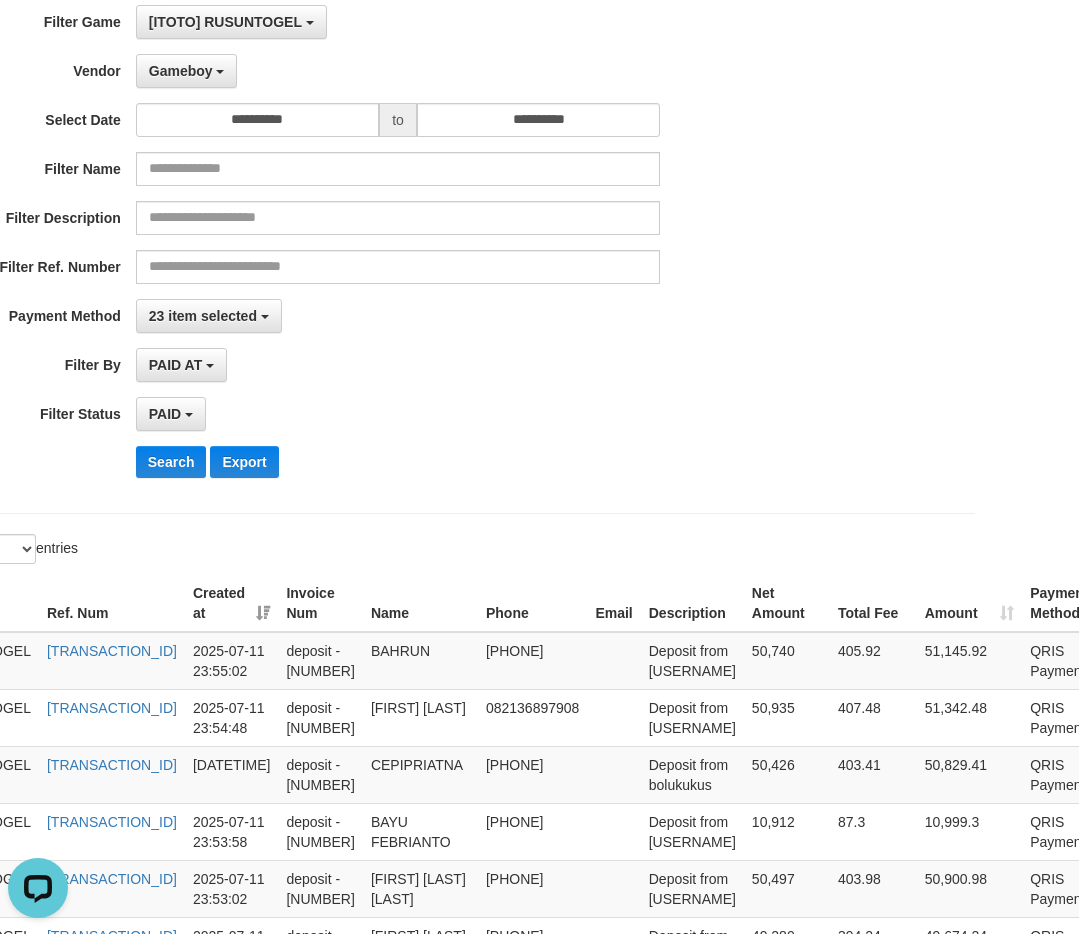 scroll, scrollTop: 0, scrollLeft: 89, axis: horizontal 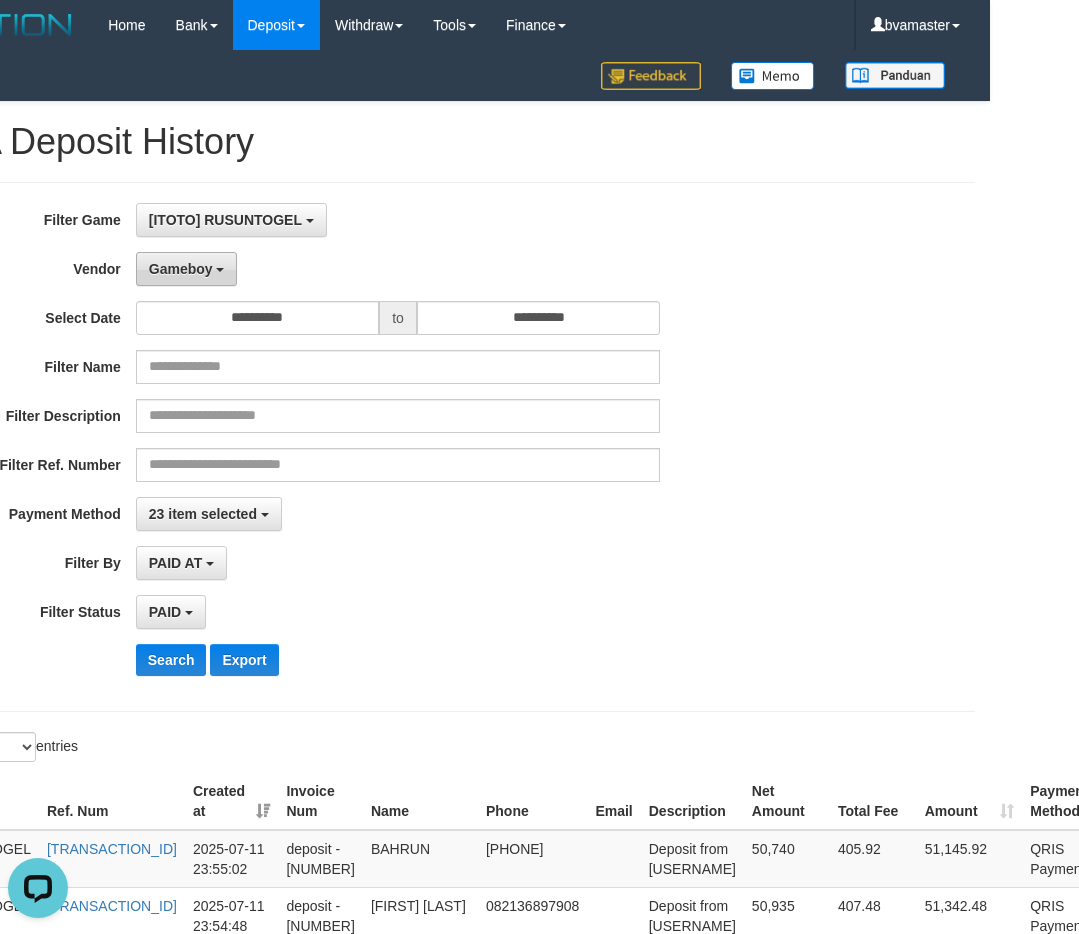 click on "Gameboy" at bounding box center [187, 269] 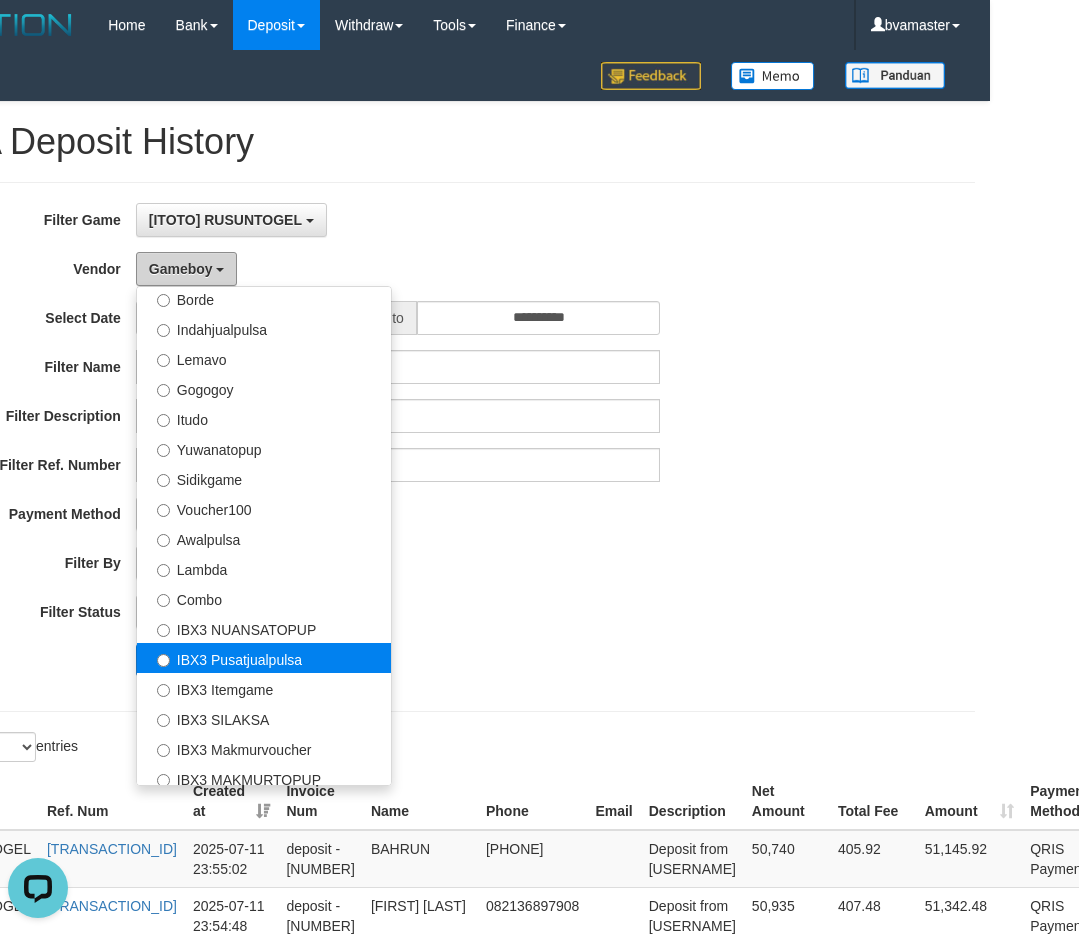 scroll, scrollTop: 686, scrollLeft: 0, axis: vertical 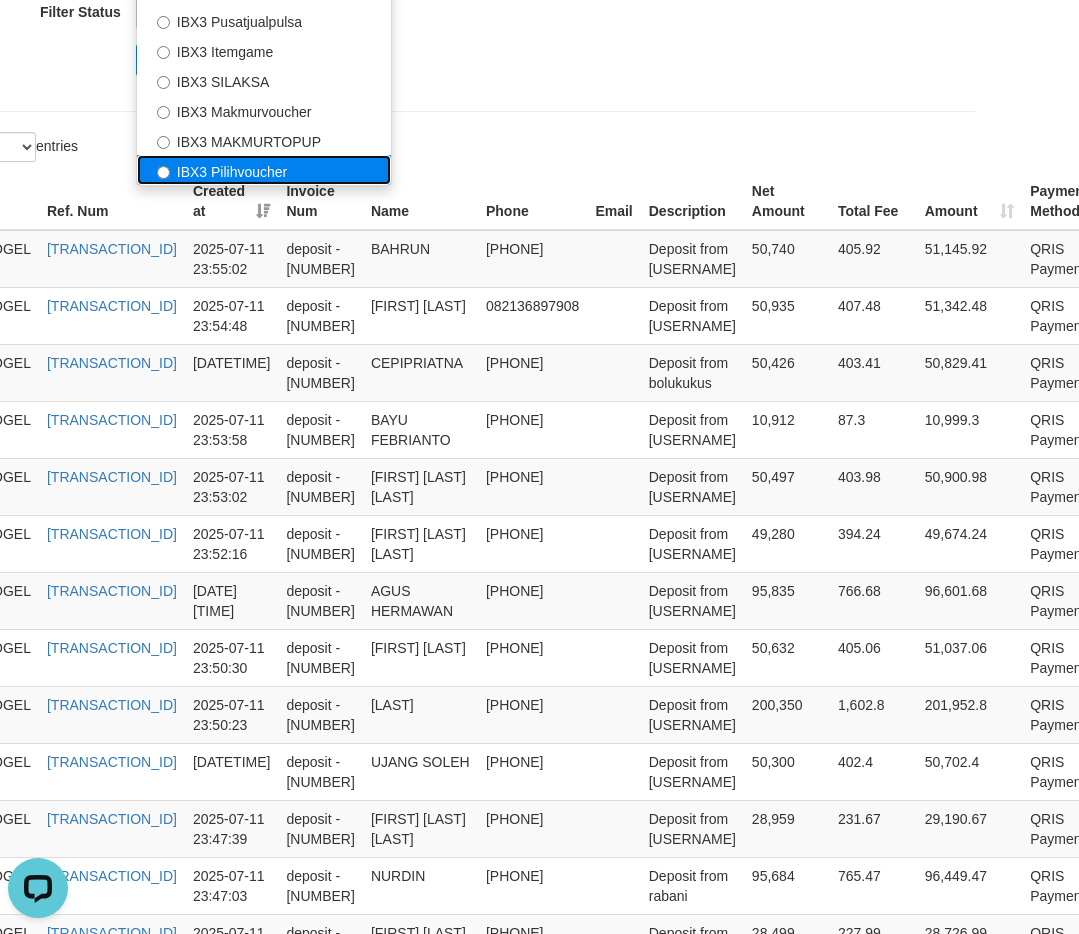 drag, startPoint x: 276, startPoint y: 162, endPoint x: 612, endPoint y: 246, distance: 346.34088 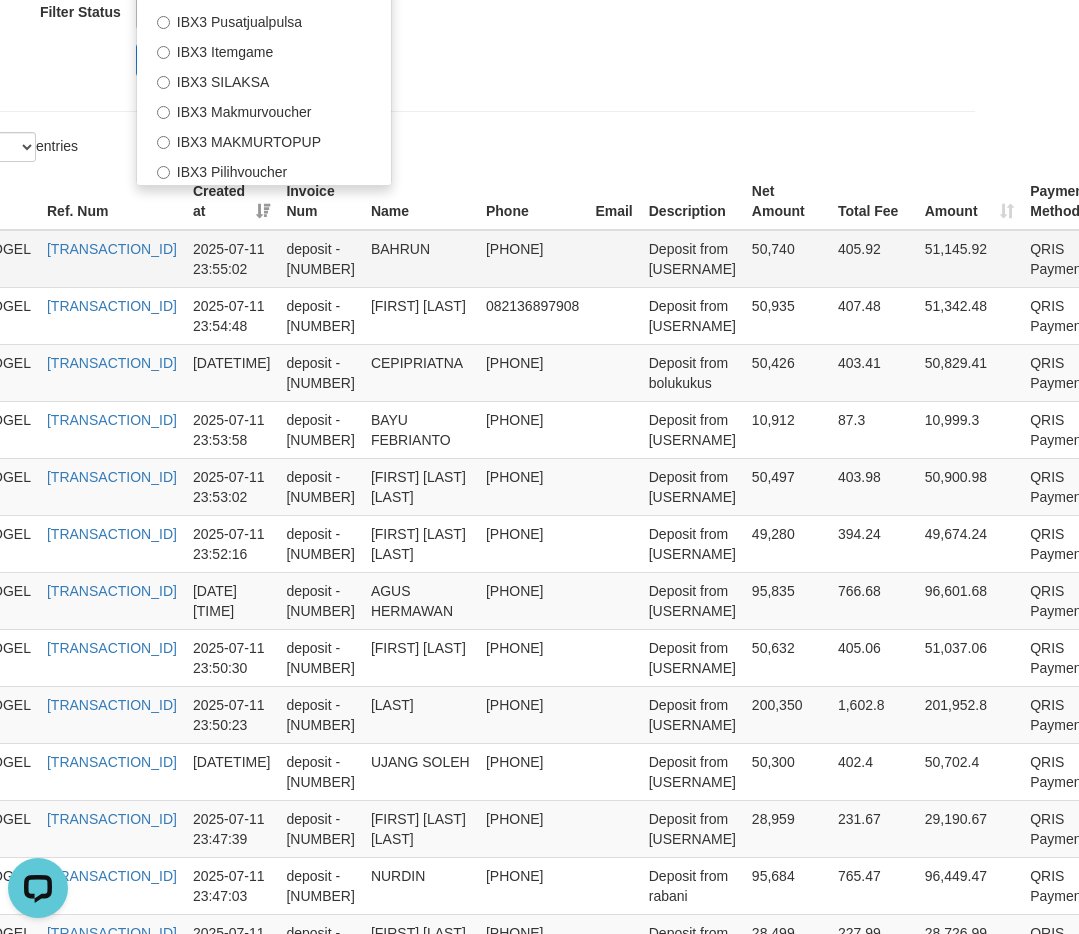 select on "**********" 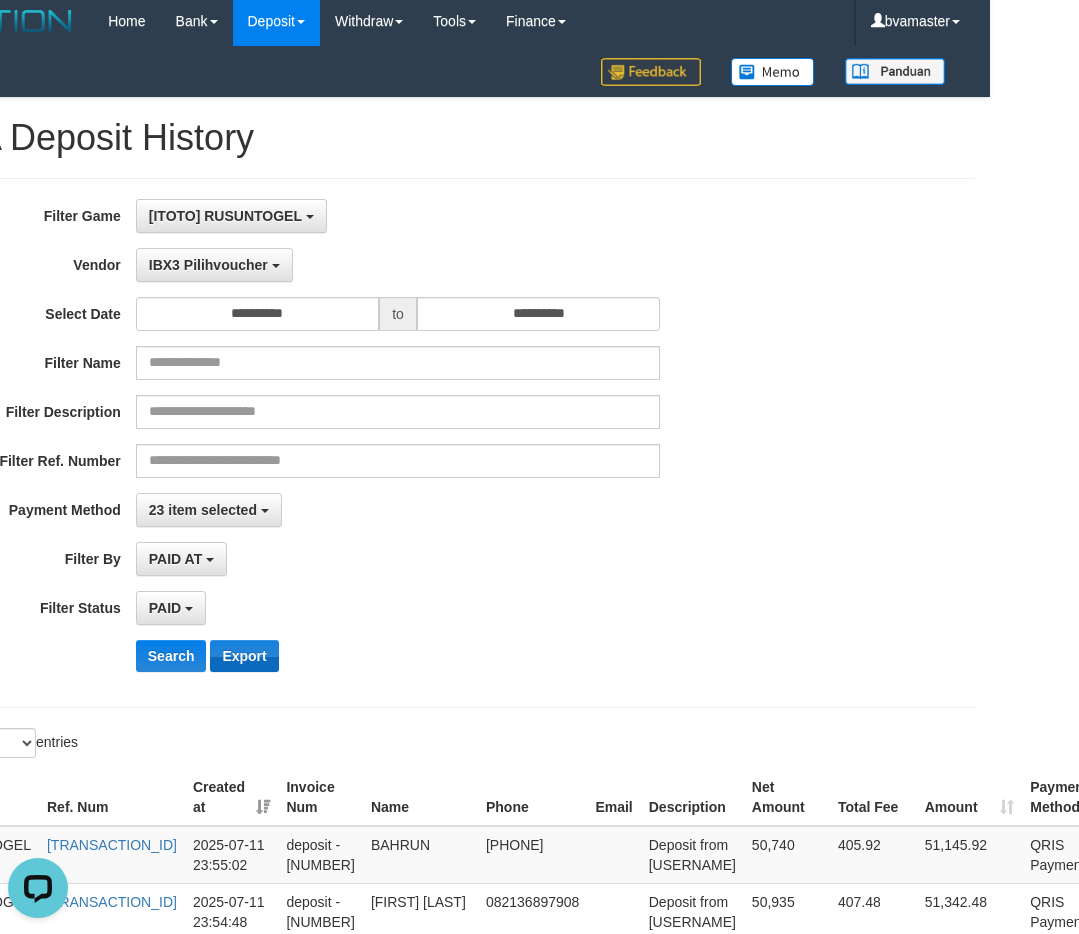 scroll, scrollTop: 0, scrollLeft: 89, axis: horizontal 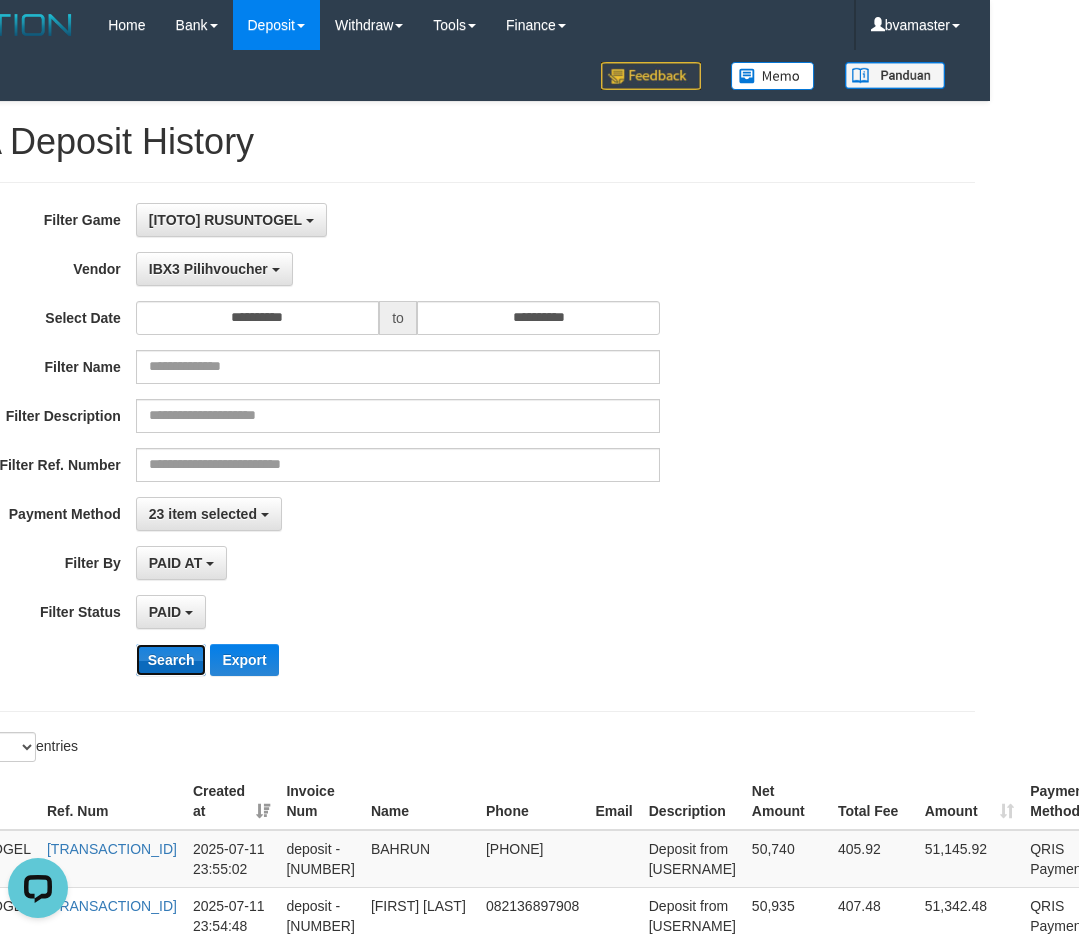 click on "Search" at bounding box center [171, 660] 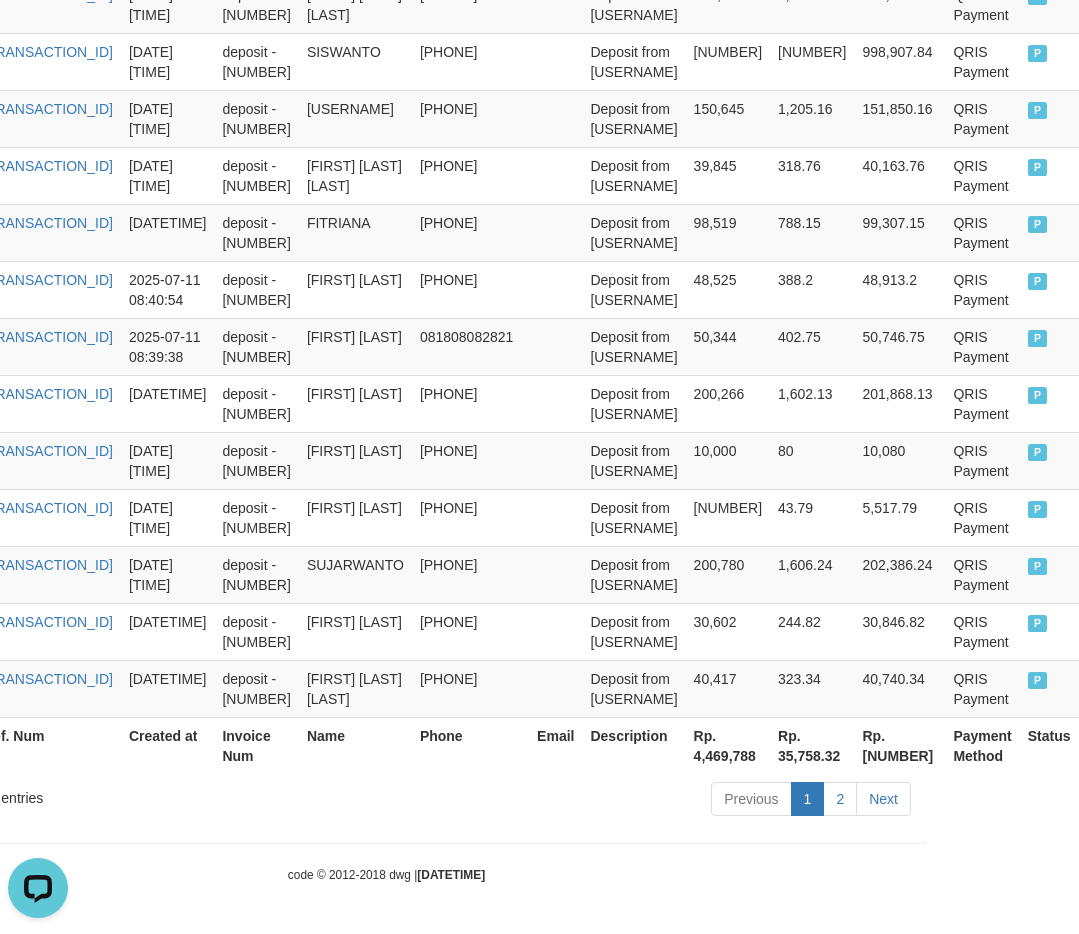 scroll, scrollTop: 1998, scrollLeft: 307, axis: both 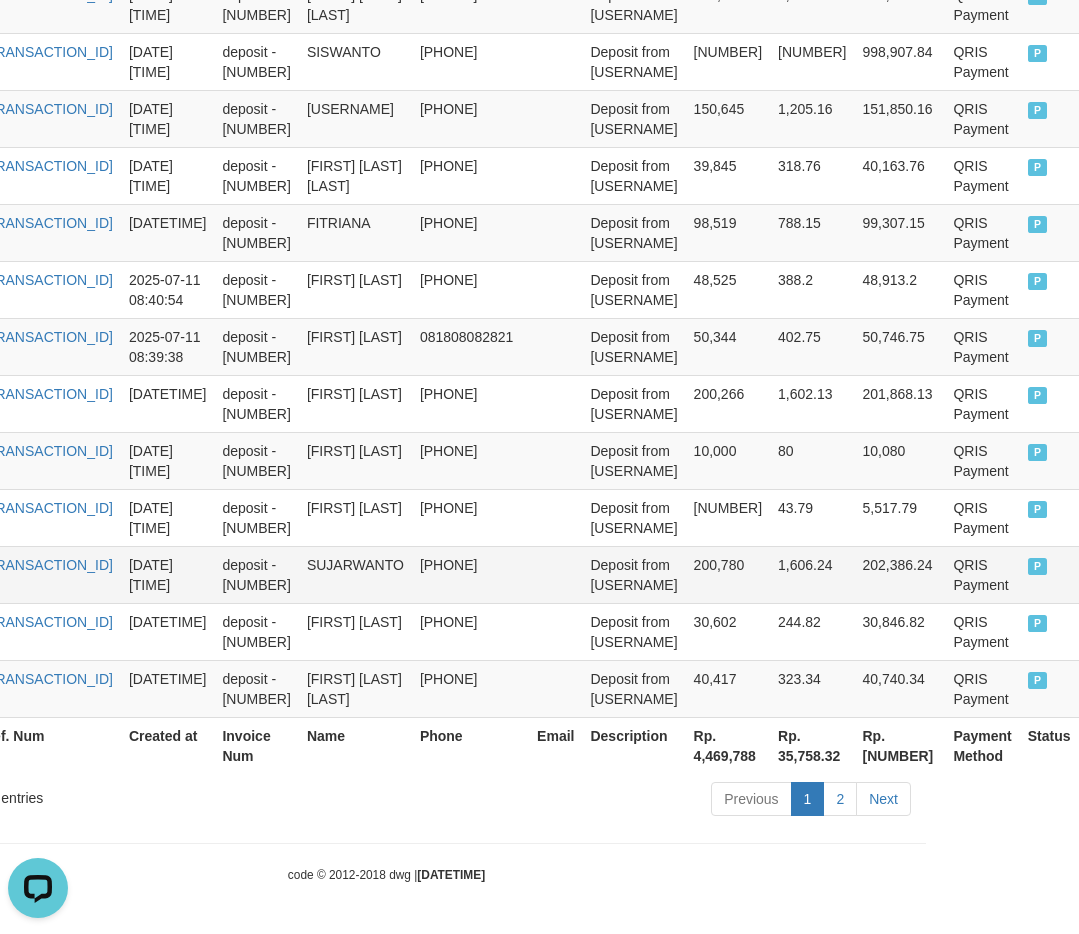 copy on "[NUMBER]" 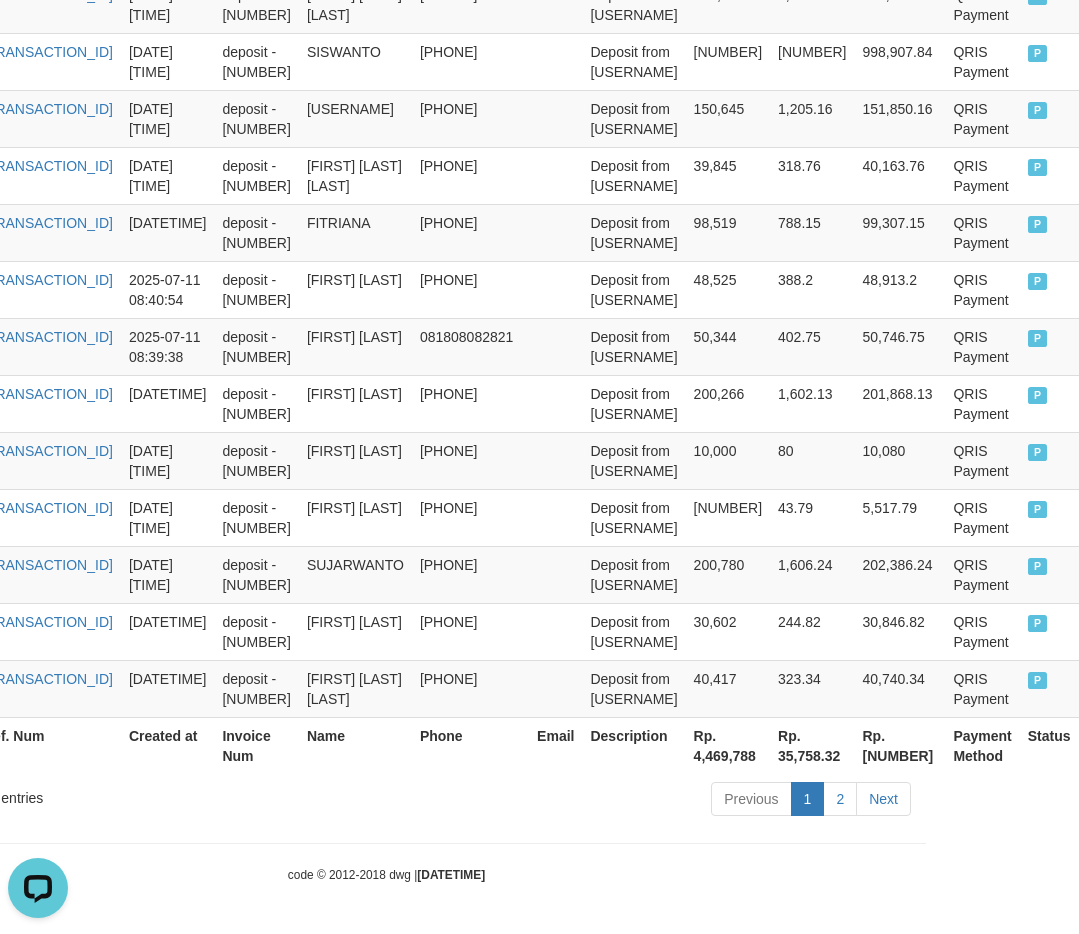 drag, startPoint x: 850, startPoint y: 826, endPoint x: 822, endPoint y: 762, distance: 69.856995 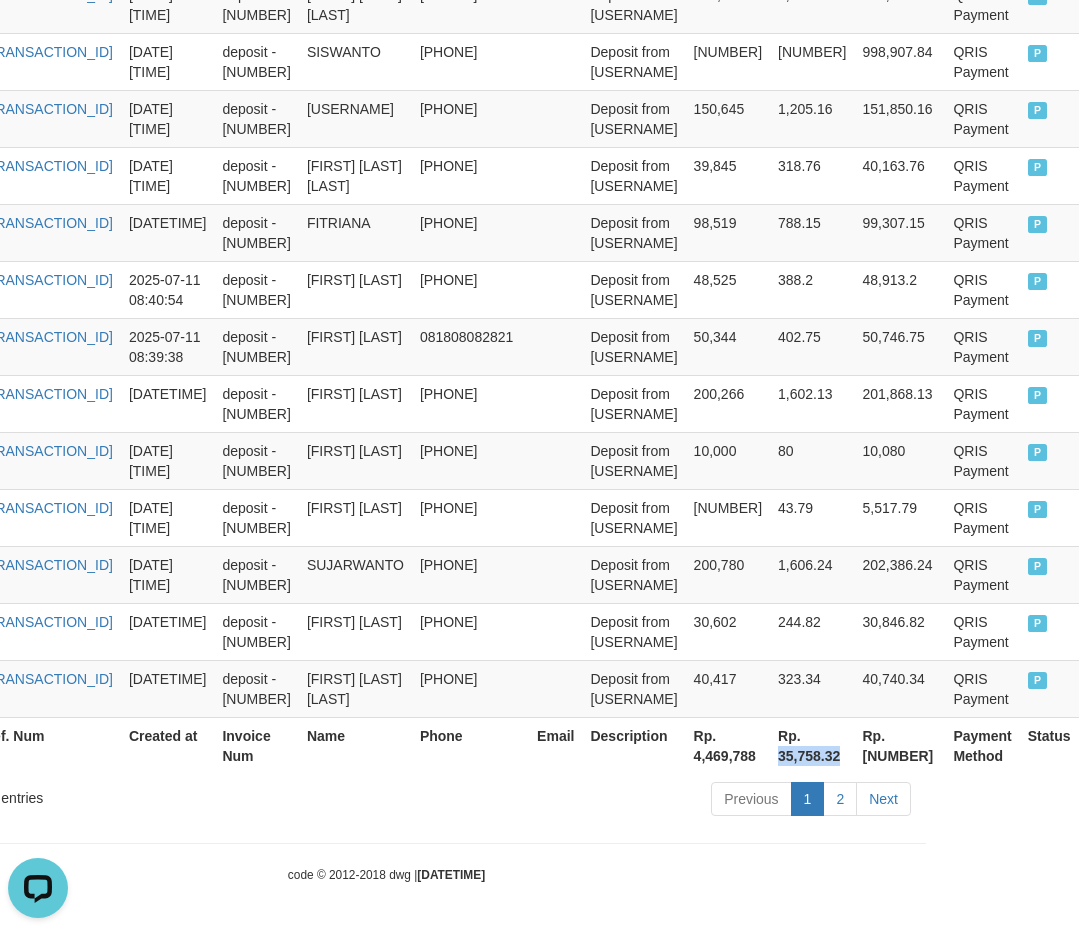 click on "Rp. 35,758.32" at bounding box center (812, 745) 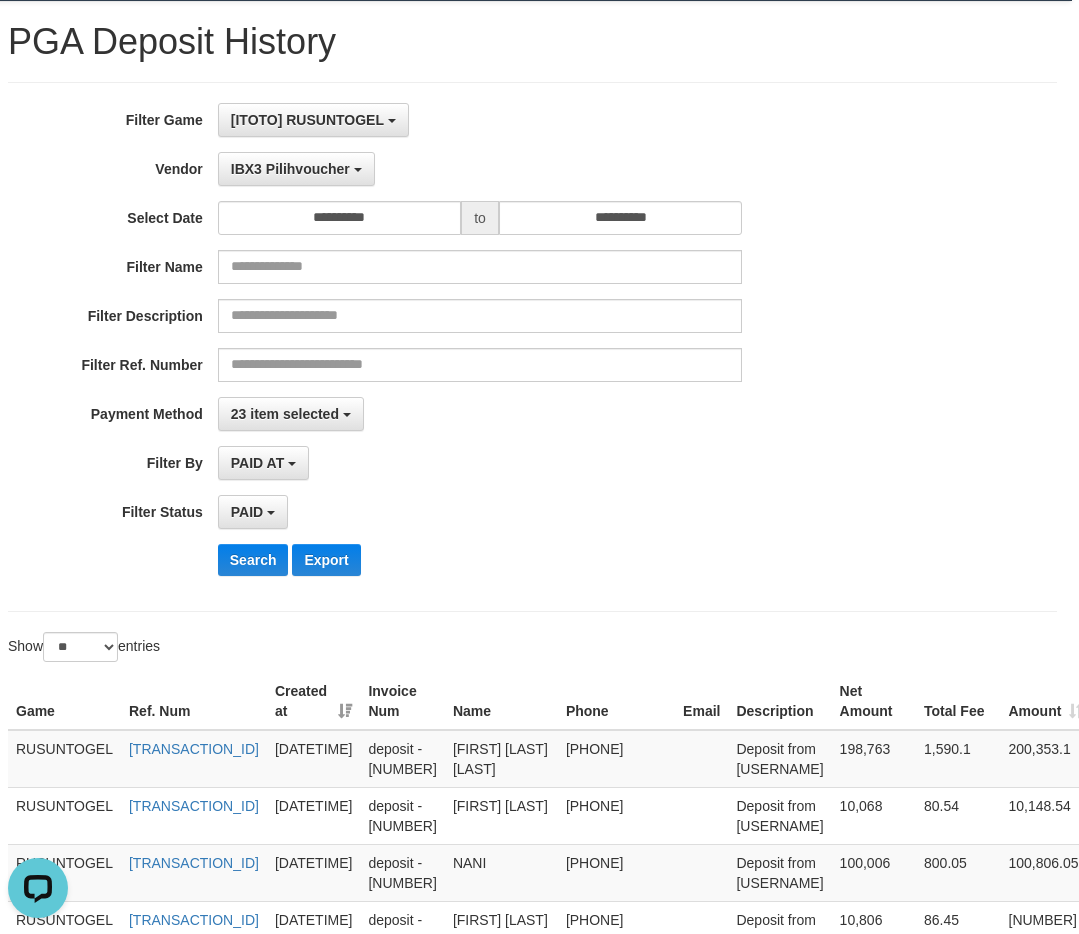 scroll, scrollTop: 0, scrollLeft: 7, axis: horizontal 